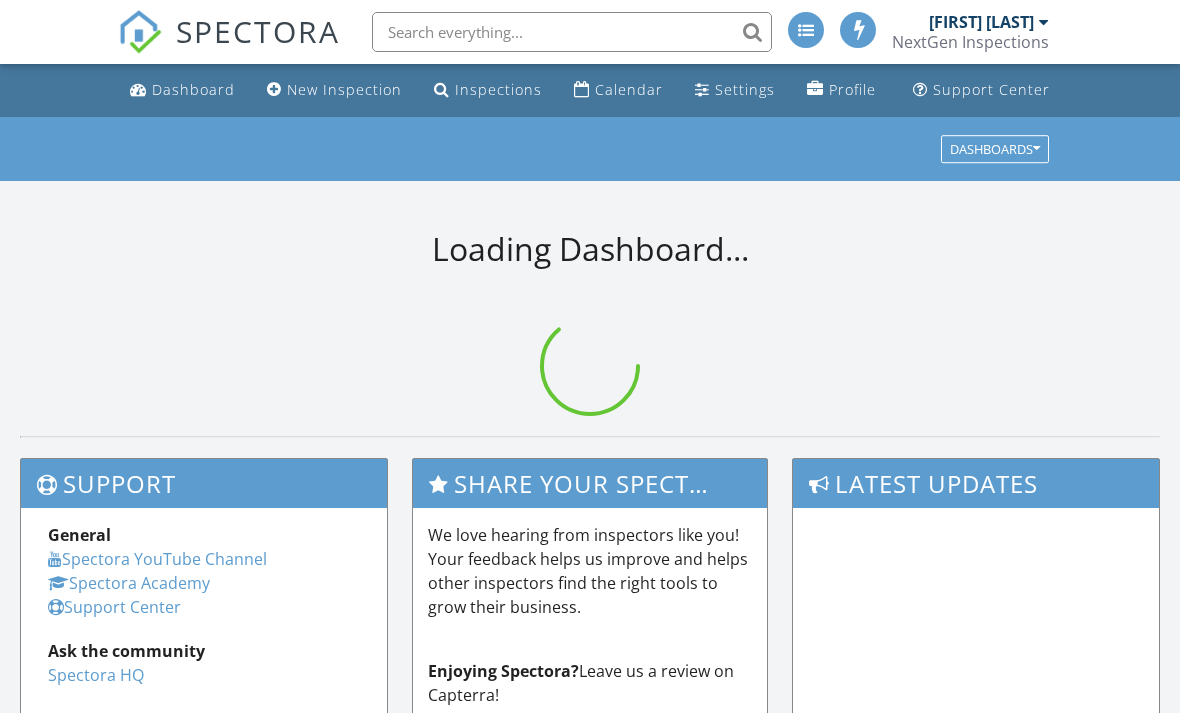 scroll, scrollTop: 0, scrollLeft: 0, axis: both 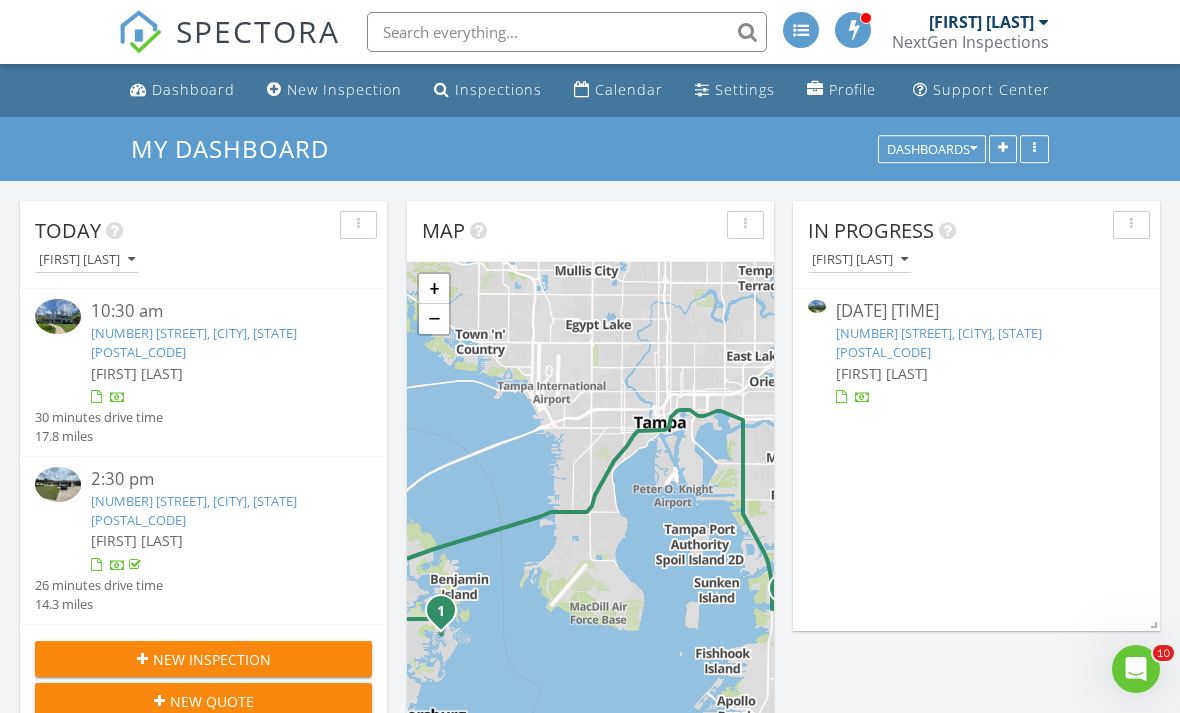 click at bounding box center [817, 307] 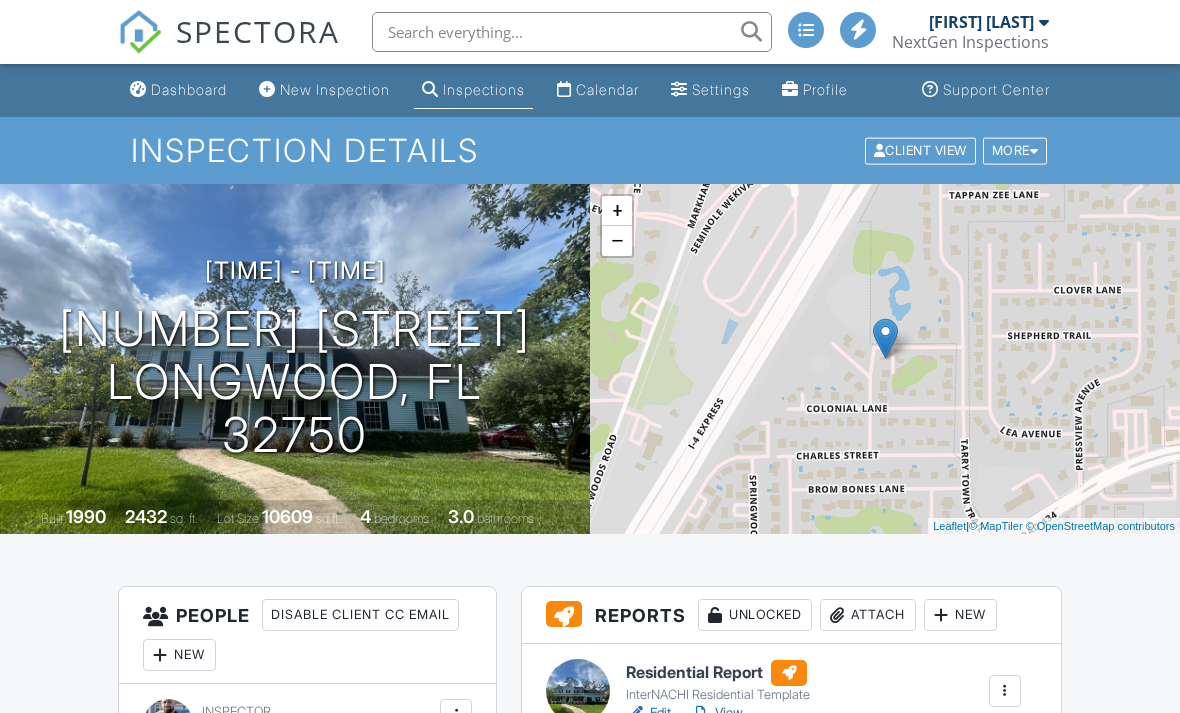 scroll, scrollTop: 0, scrollLeft: 0, axis: both 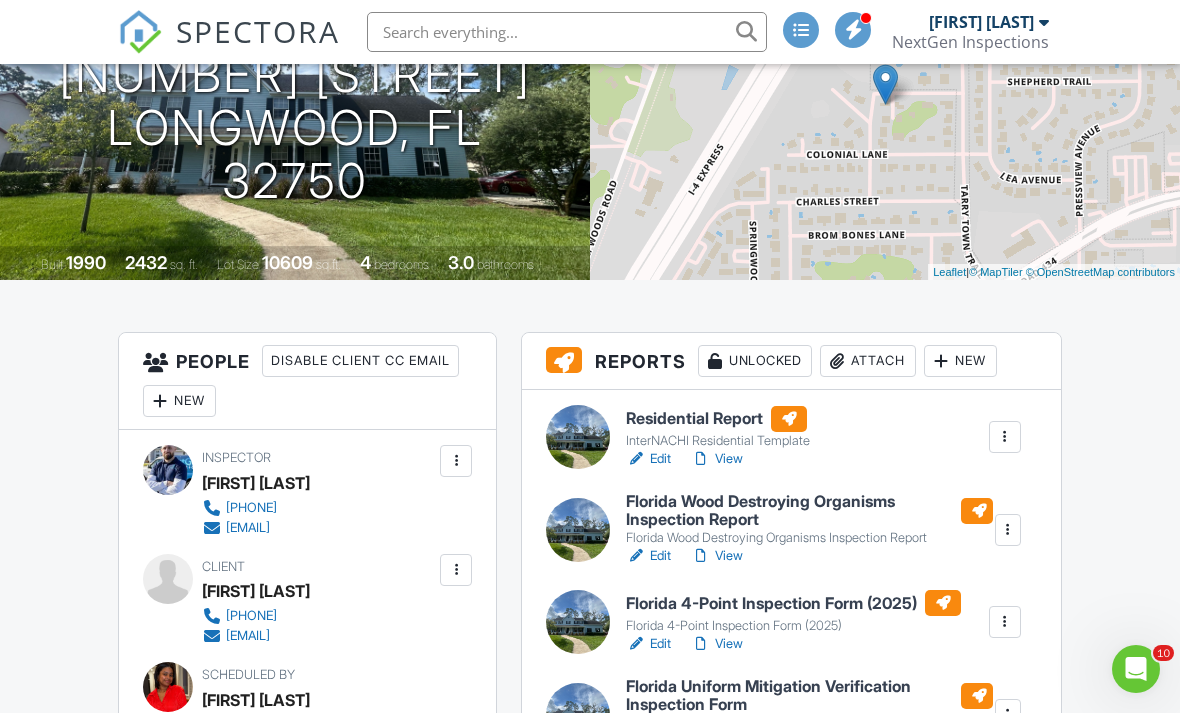 click on "View" at bounding box center (717, 459) 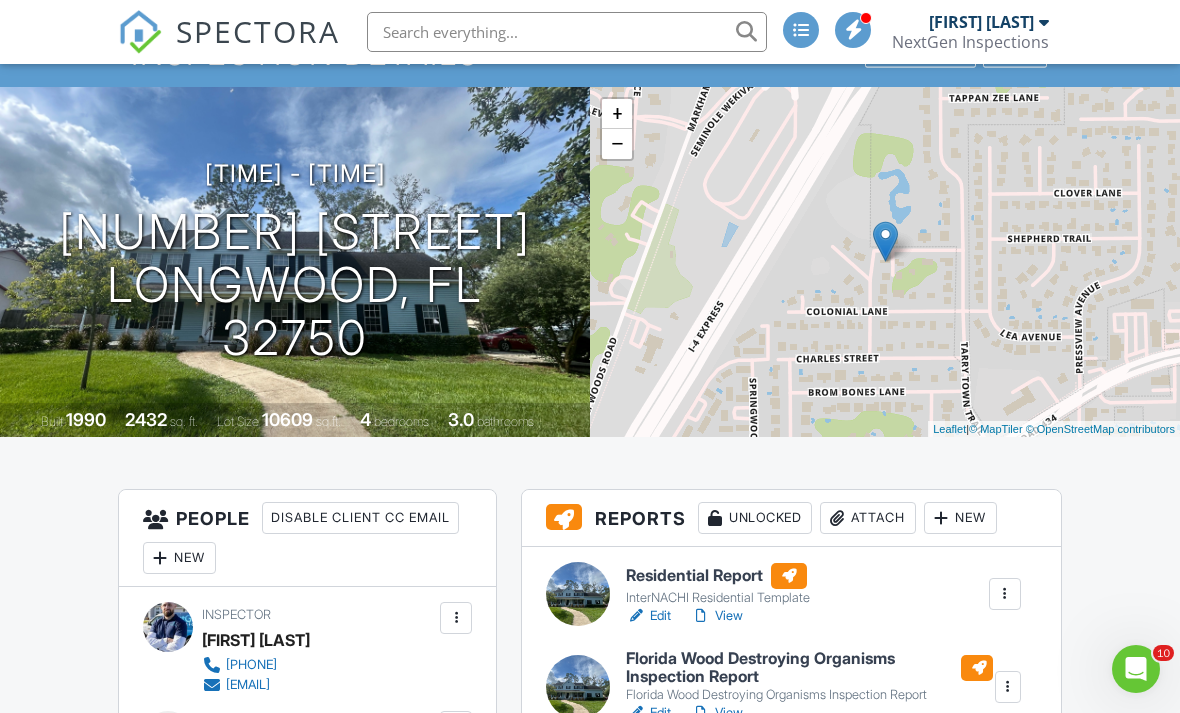 scroll, scrollTop: 0, scrollLeft: 0, axis: both 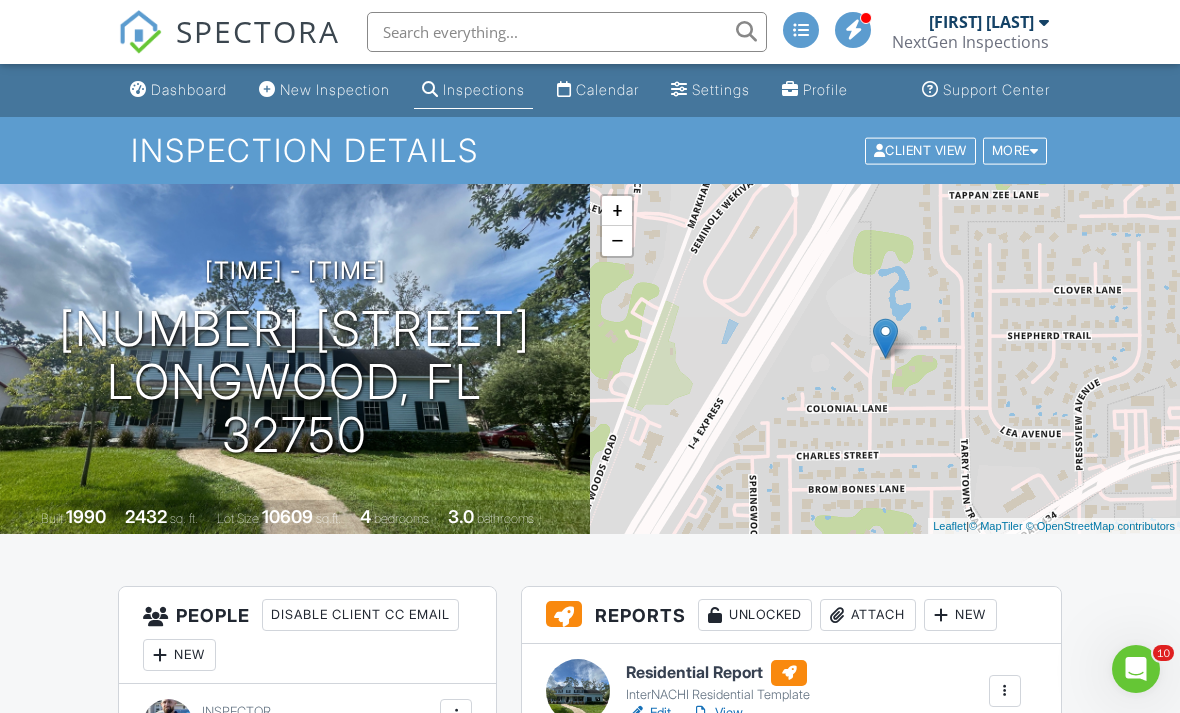 click on "Calendar" at bounding box center [607, 89] 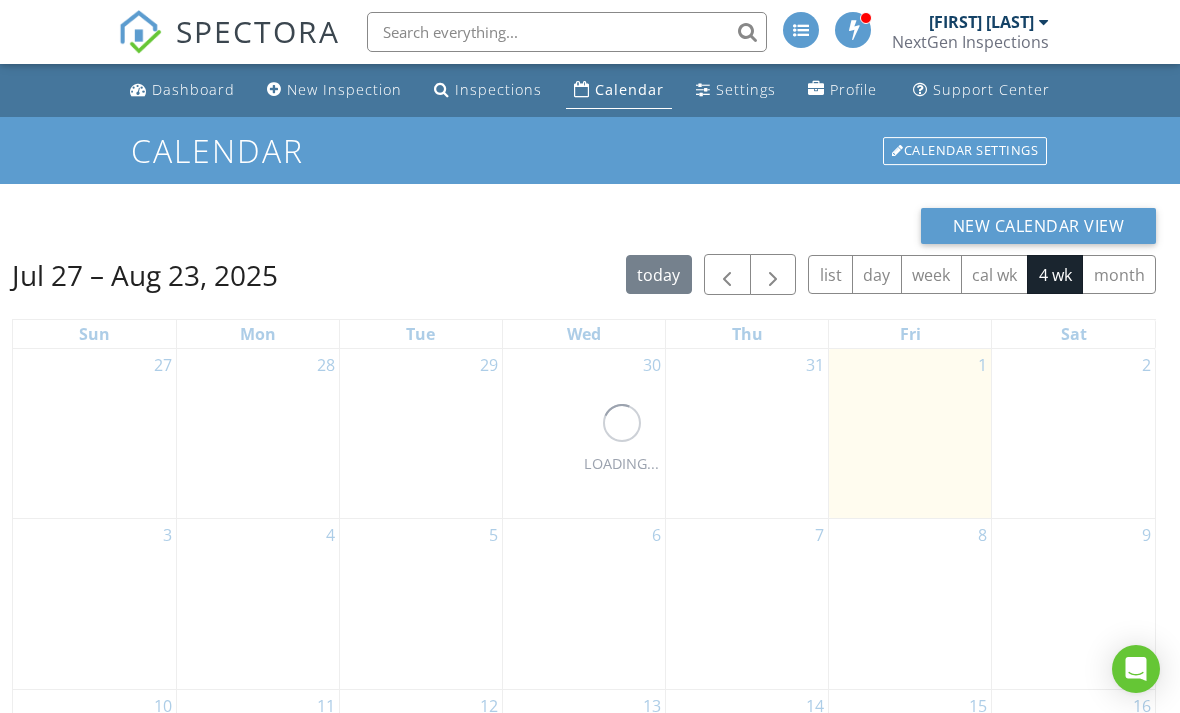 scroll, scrollTop: 0, scrollLeft: 0, axis: both 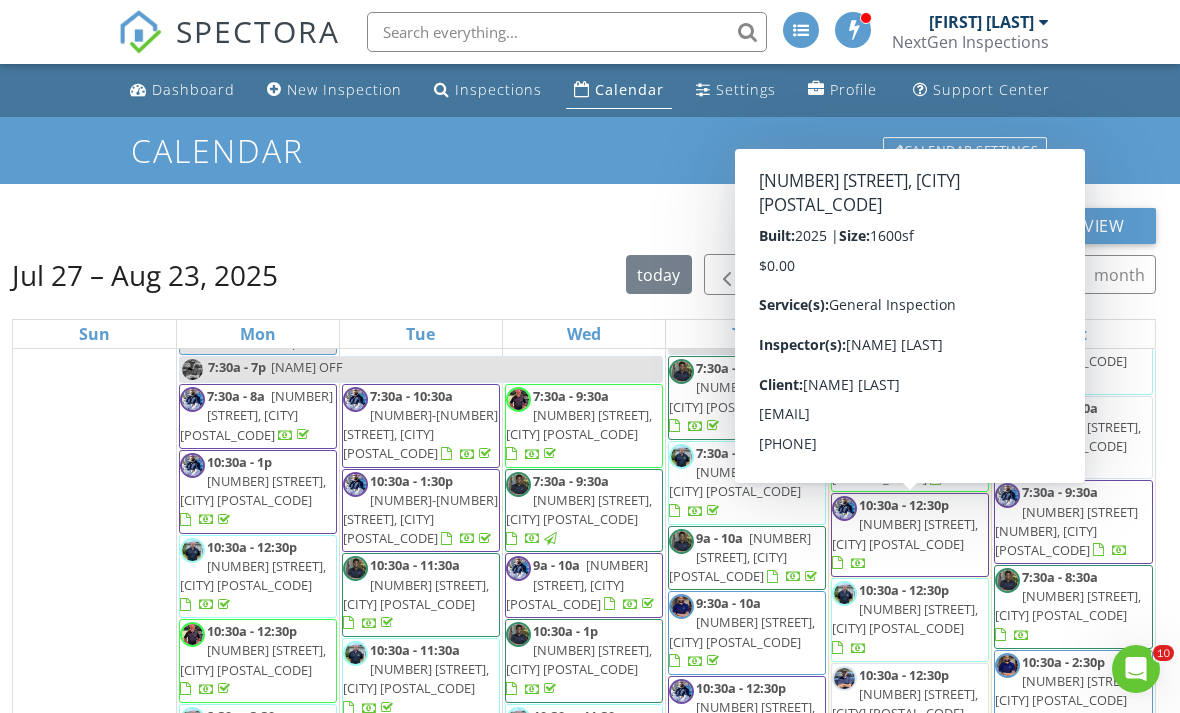click on "10:30a - 12:30p" at bounding box center (904, 590) 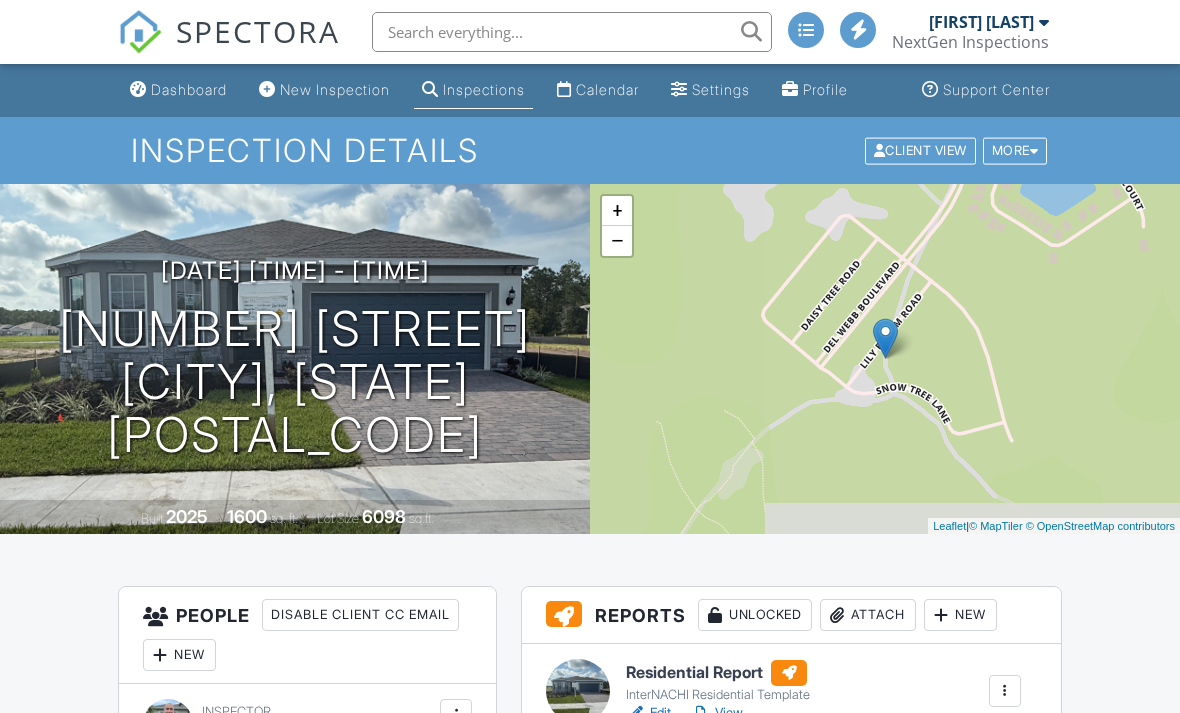 scroll, scrollTop: 0, scrollLeft: 0, axis: both 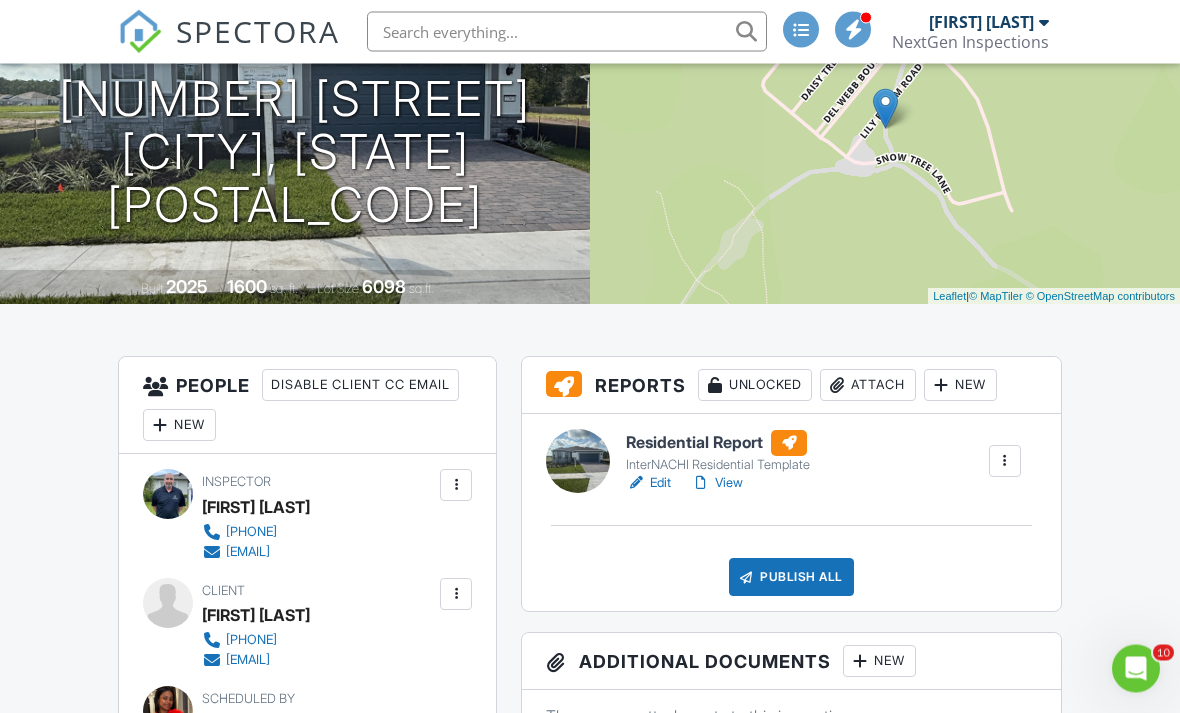 click on "View" at bounding box center (717, 484) 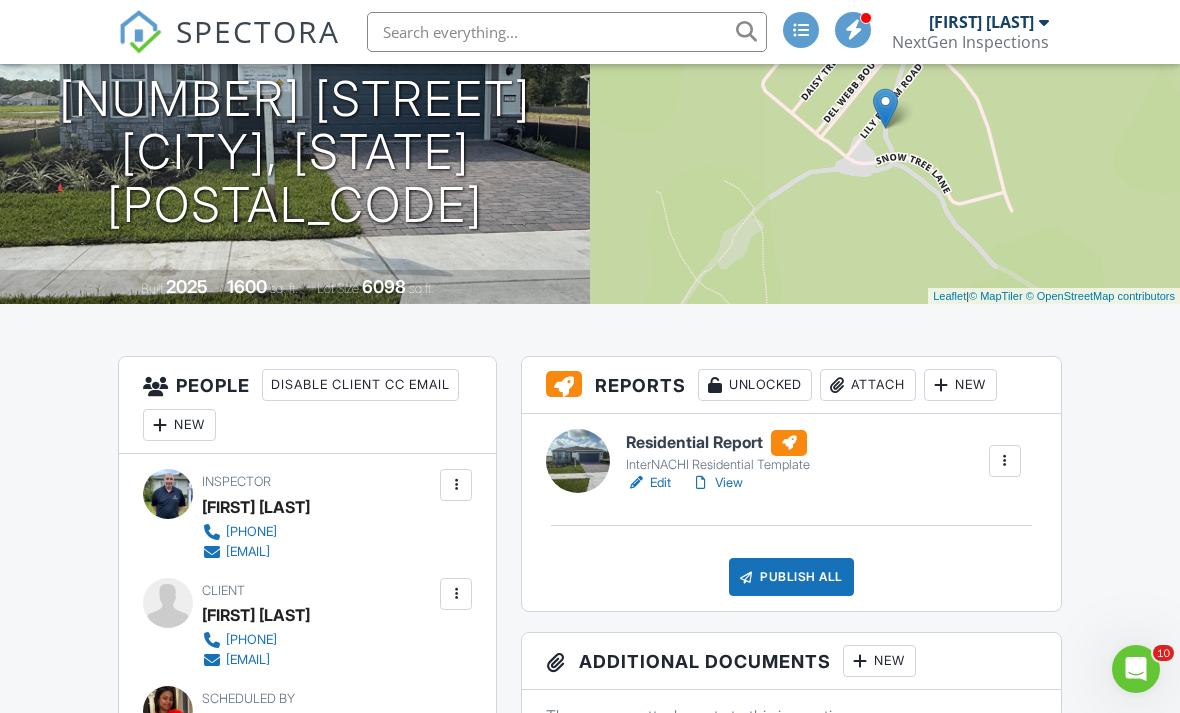 scroll, scrollTop: 294, scrollLeft: 0, axis: vertical 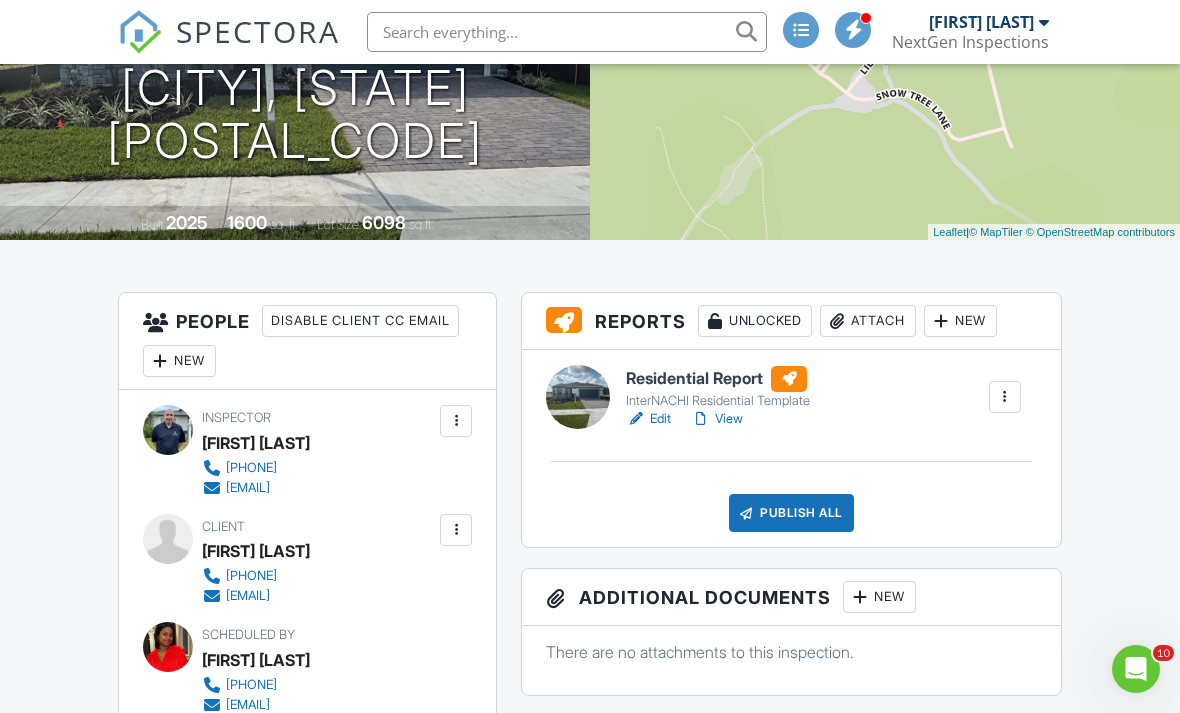 click on "View" at bounding box center (717, 419) 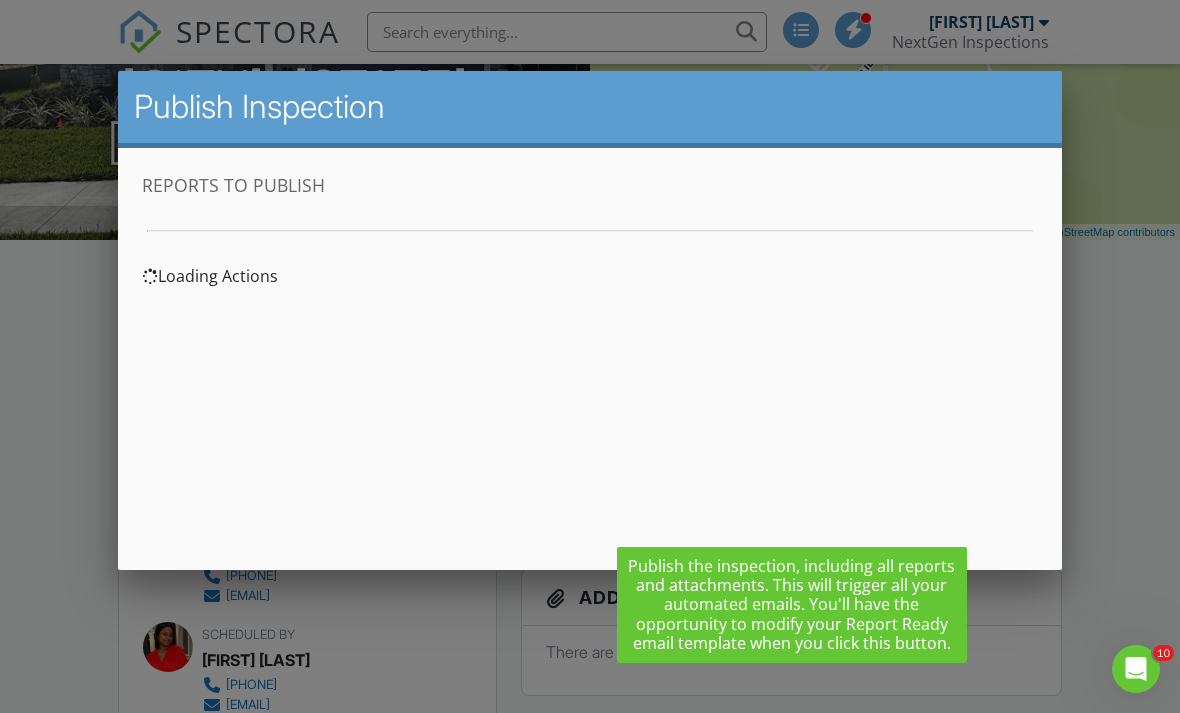 scroll, scrollTop: 0, scrollLeft: 0, axis: both 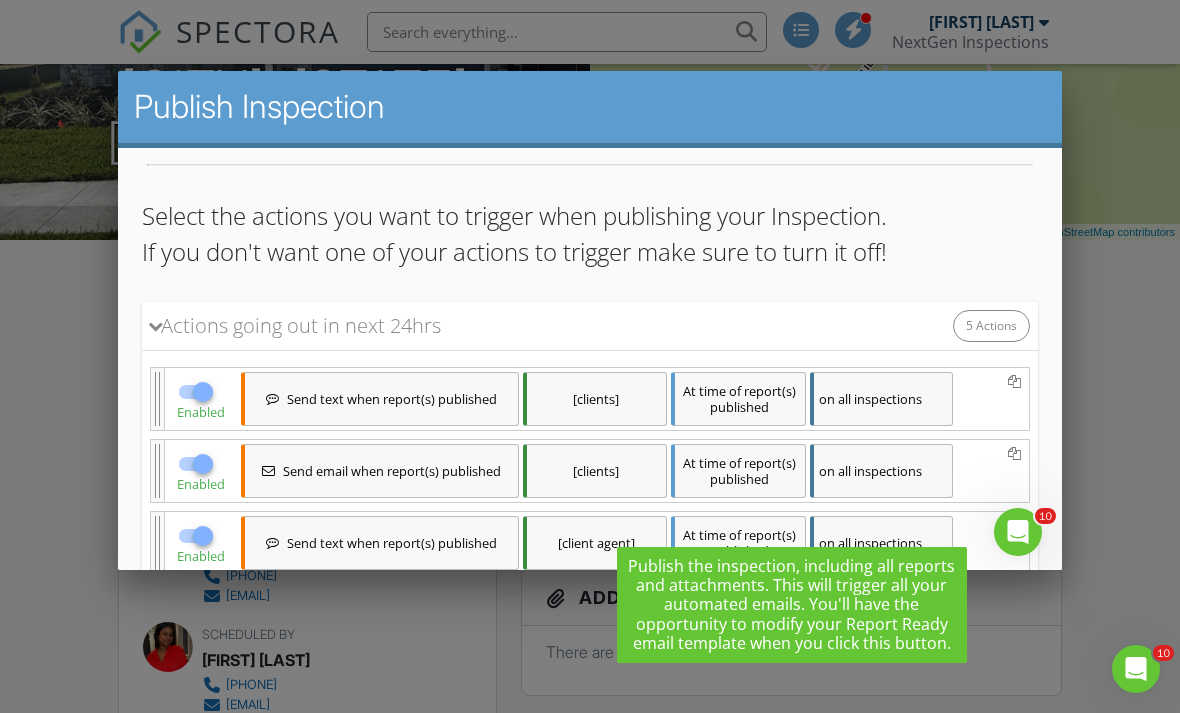 click at bounding box center (203, 392) 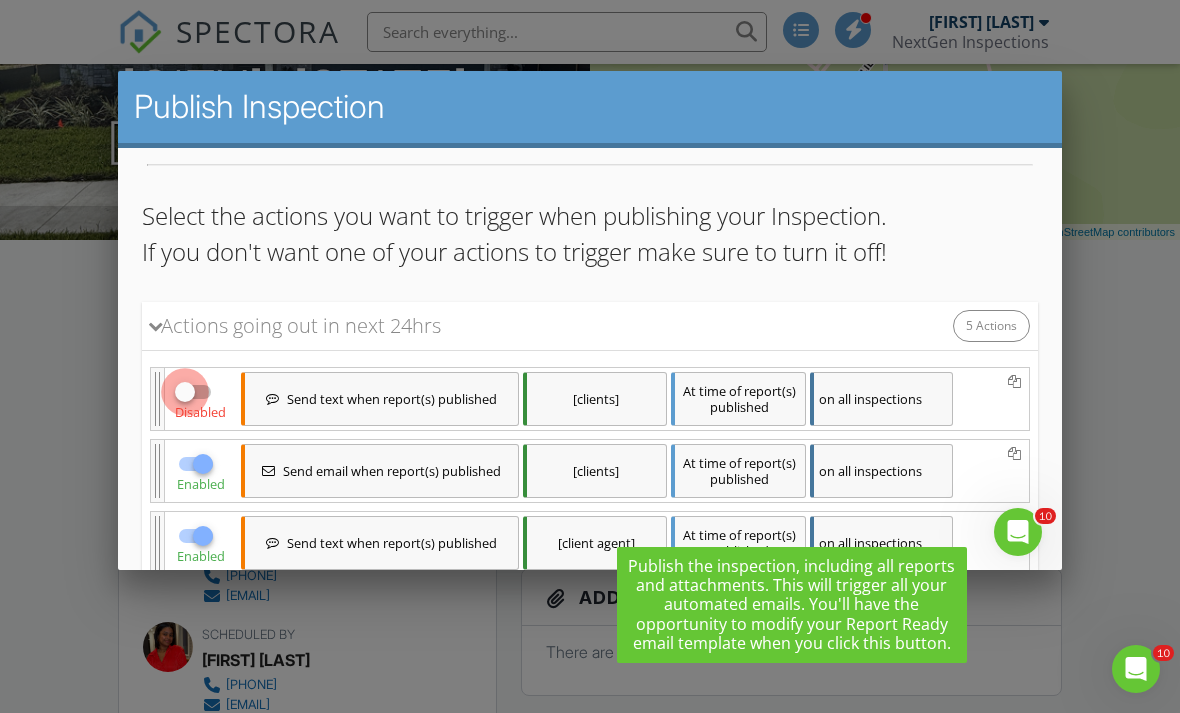 checkbox on "false" 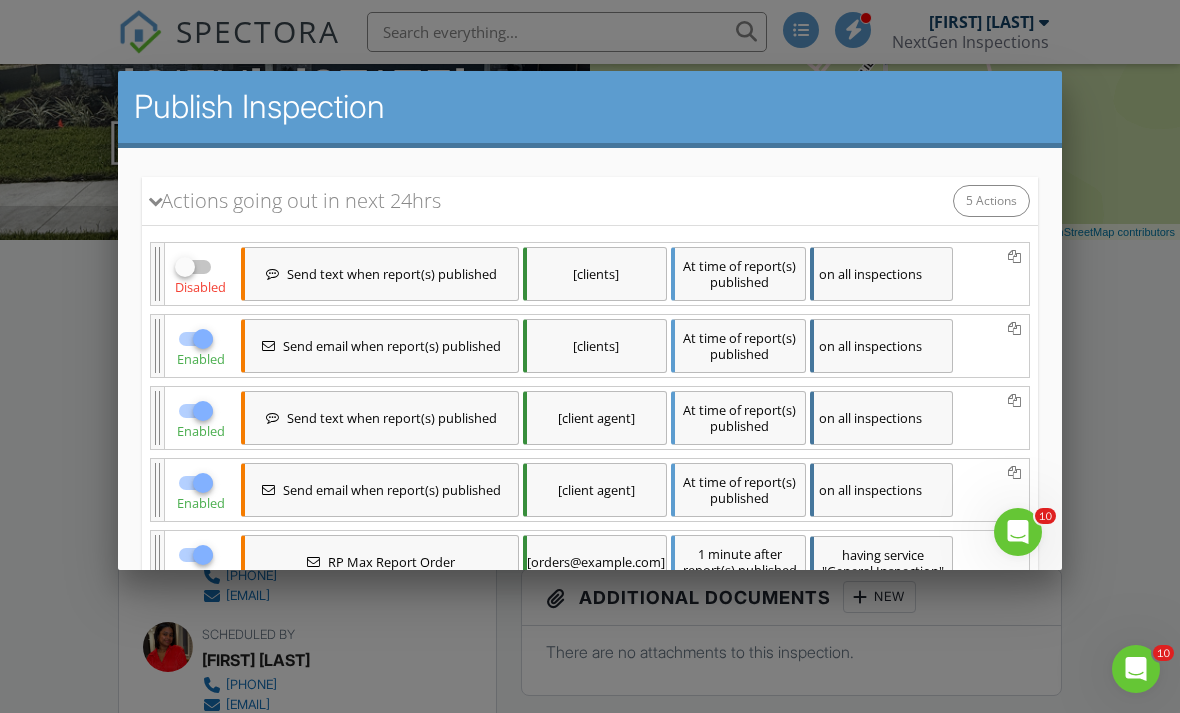scroll, scrollTop: 252, scrollLeft: 0, axis: vertical 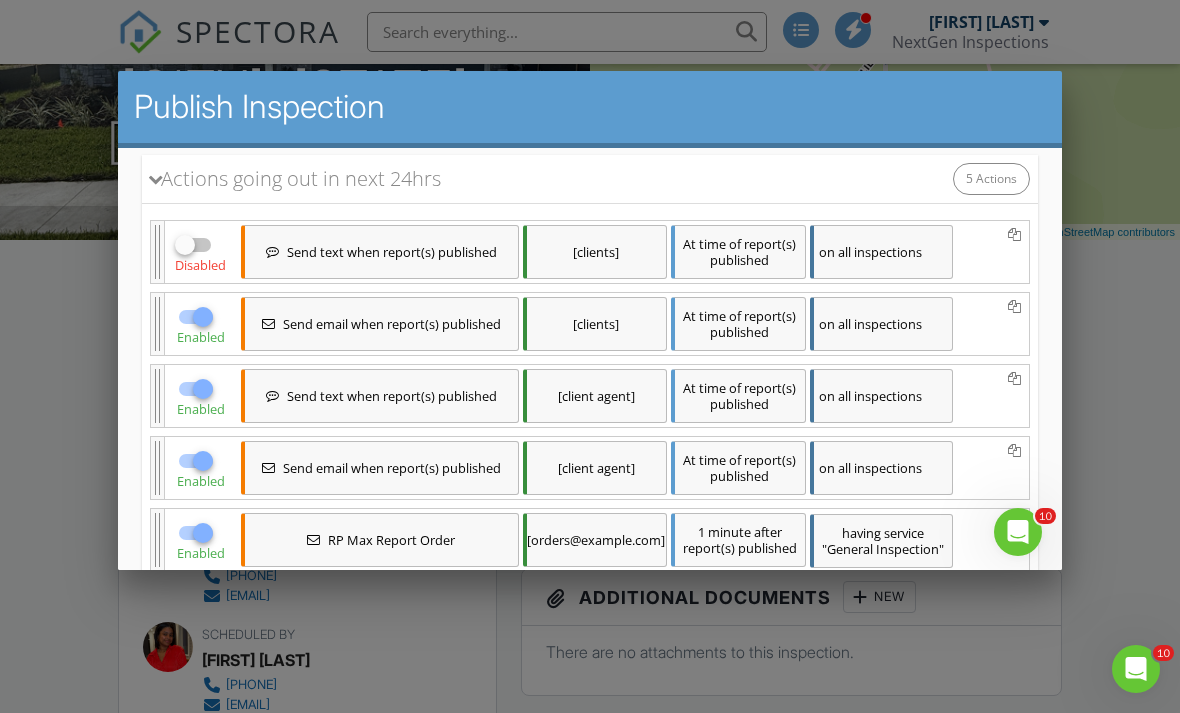 click at bounding box center [203, 389] 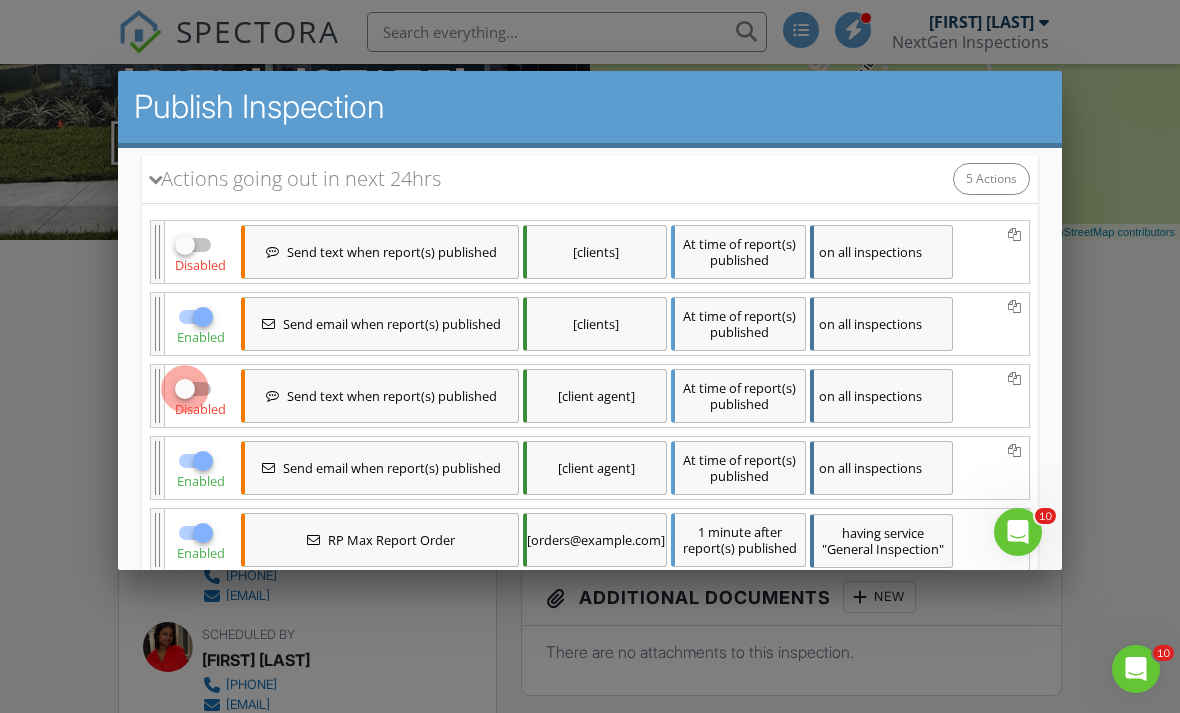 checkbox on "false" 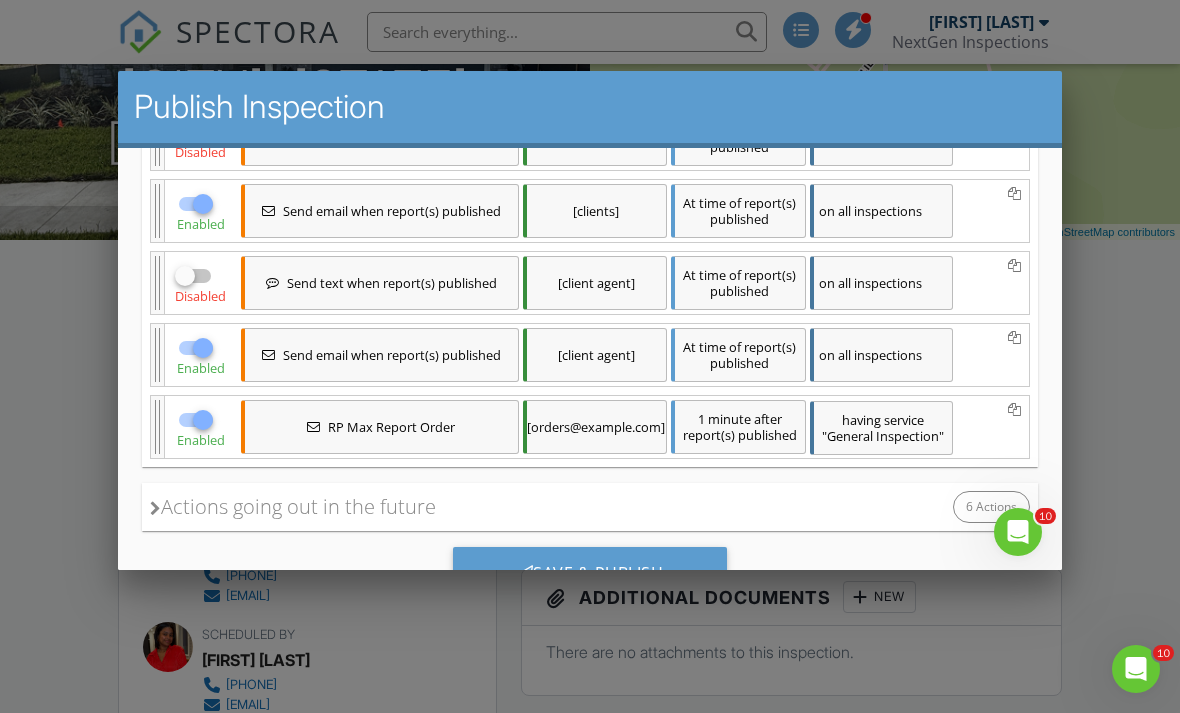 scroll, scrollTop: 367, scrollLeft: 0, axis: vertical 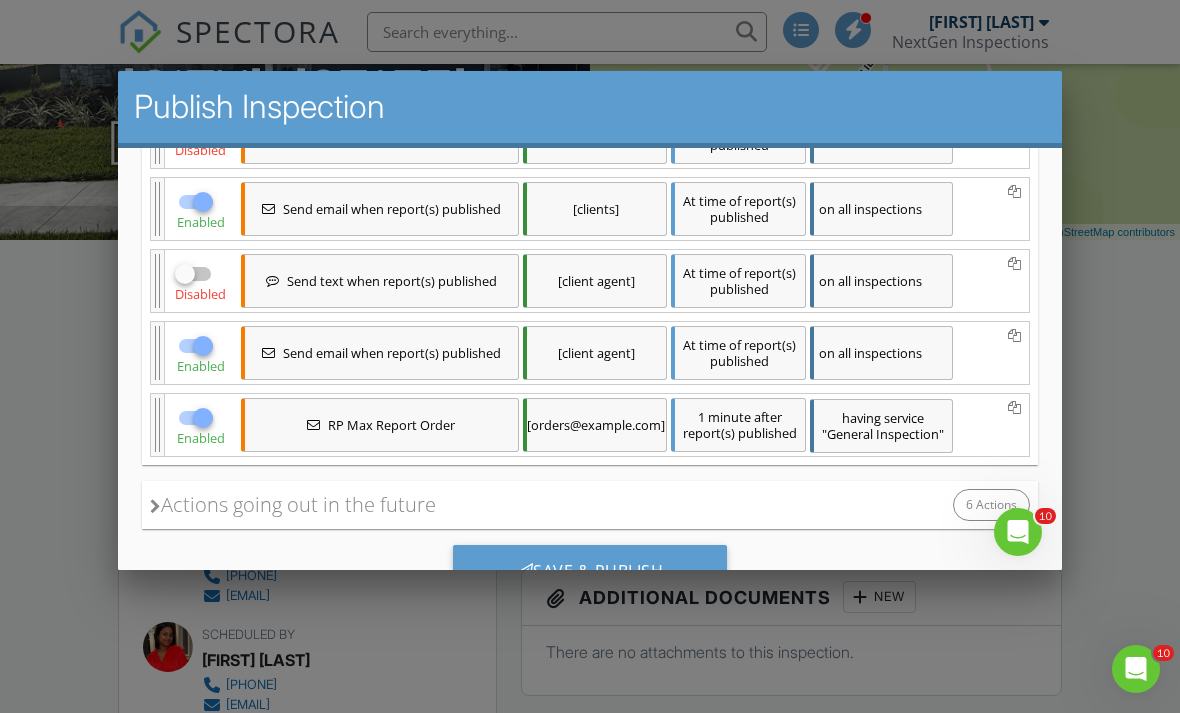 click on "Actions going out in the future" at bounding box center [293, 505] 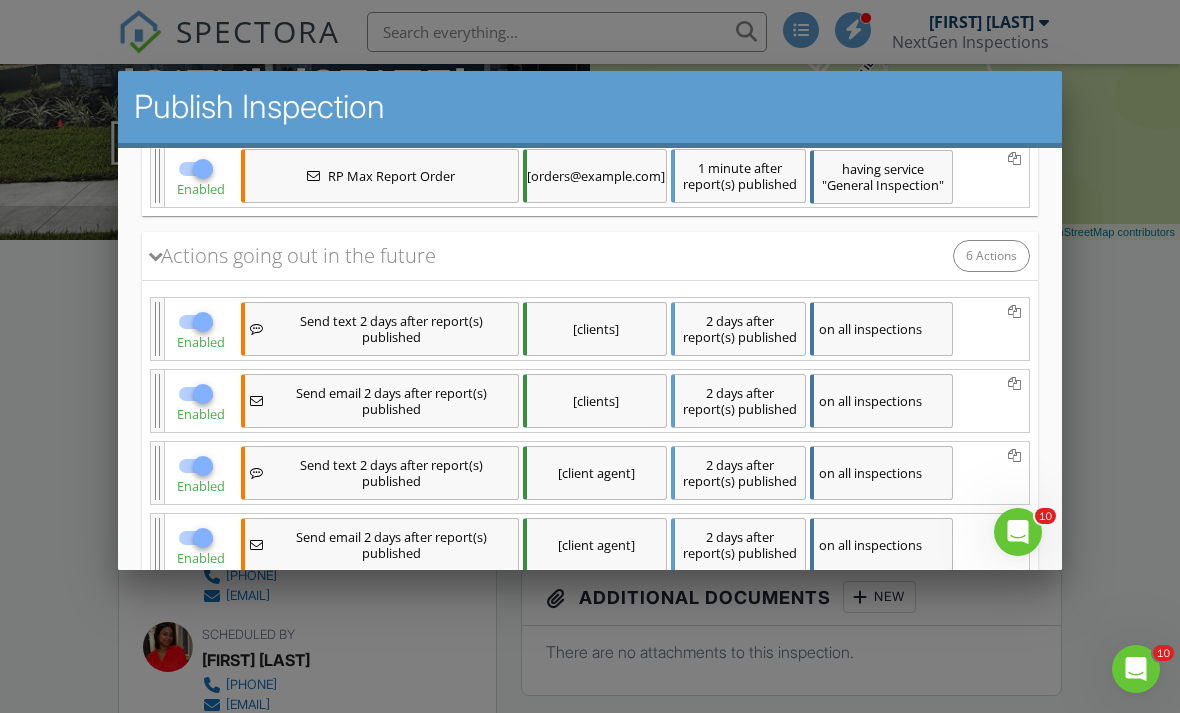 scroll, scrollTop: 618, scrollLeft: 0, axis: vertical 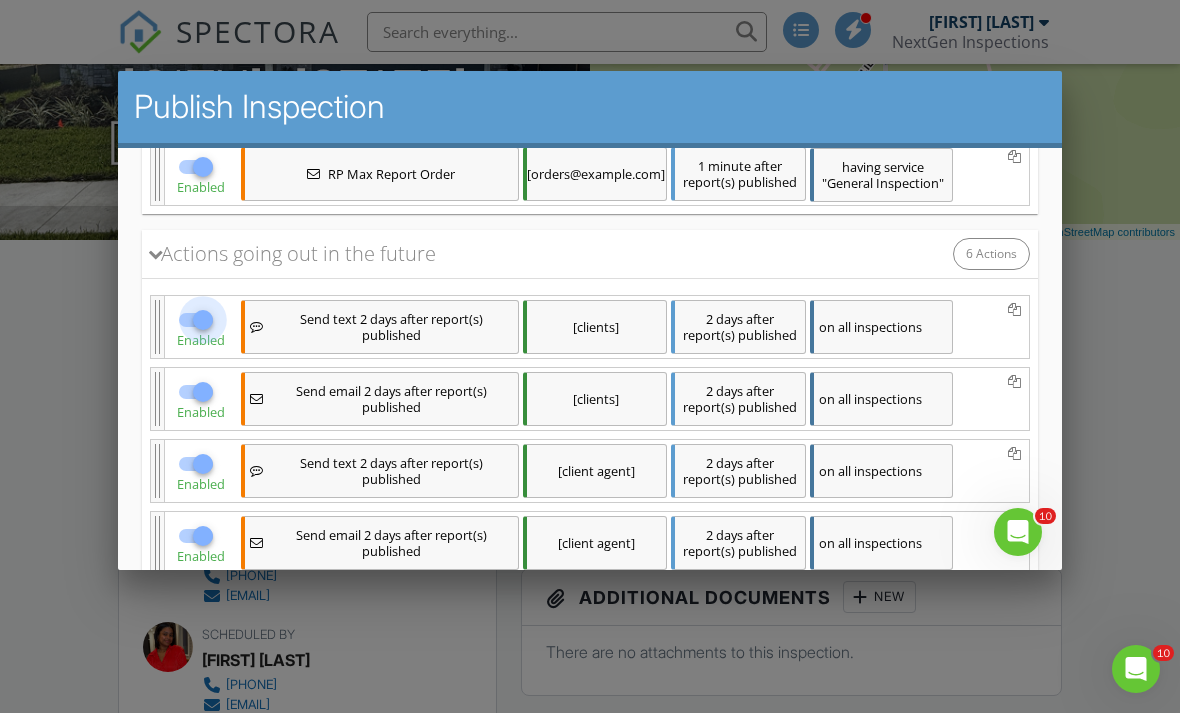 click at bounding box center (203, 320) 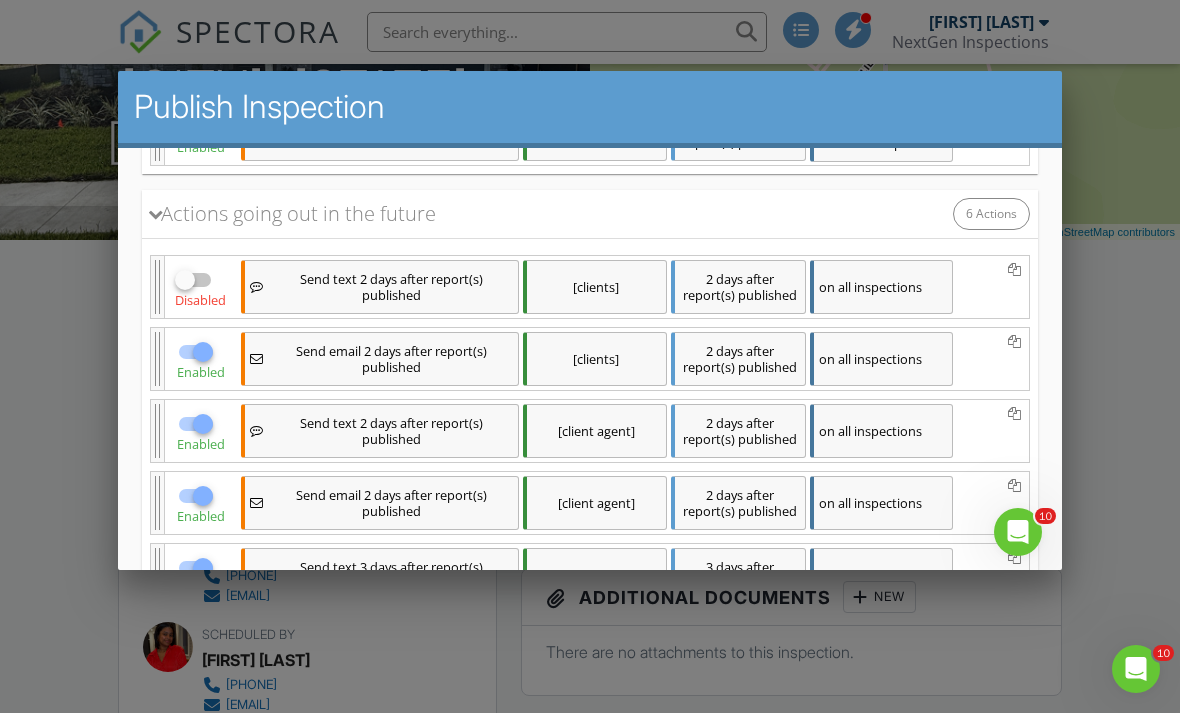 scroll, scrollTop: 684, scrollLeft: 0, axis: vertical 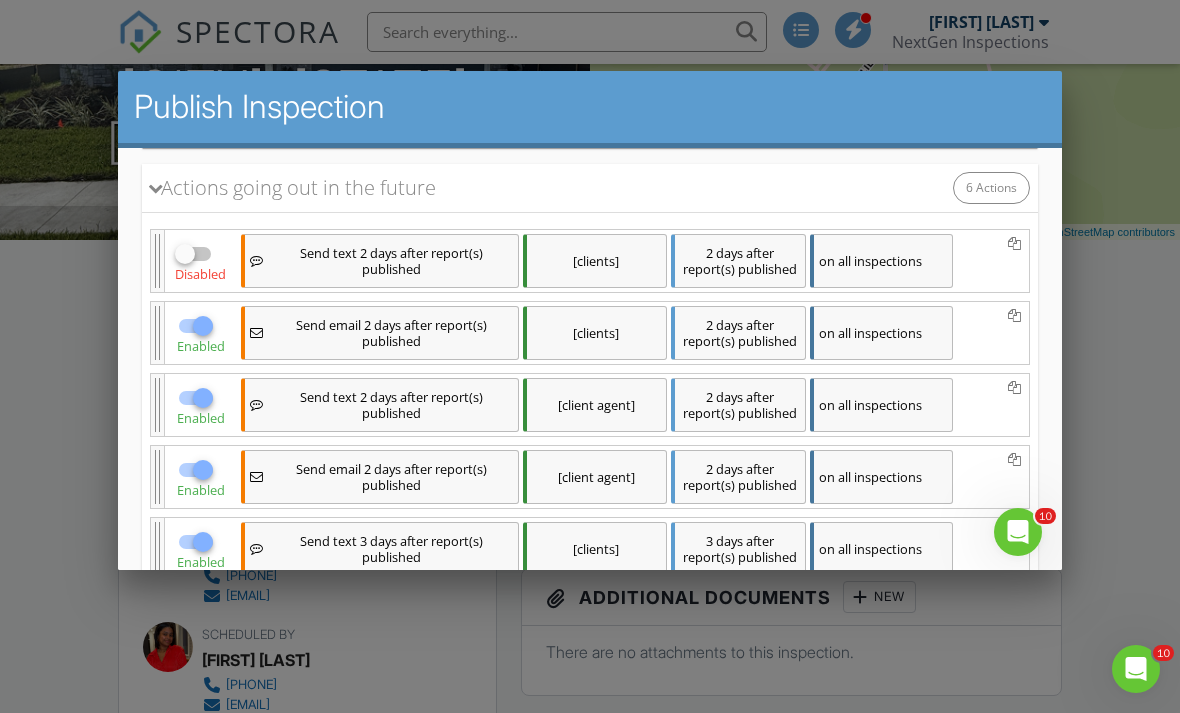 click on "Enabled" at bounding box center (201, 418) 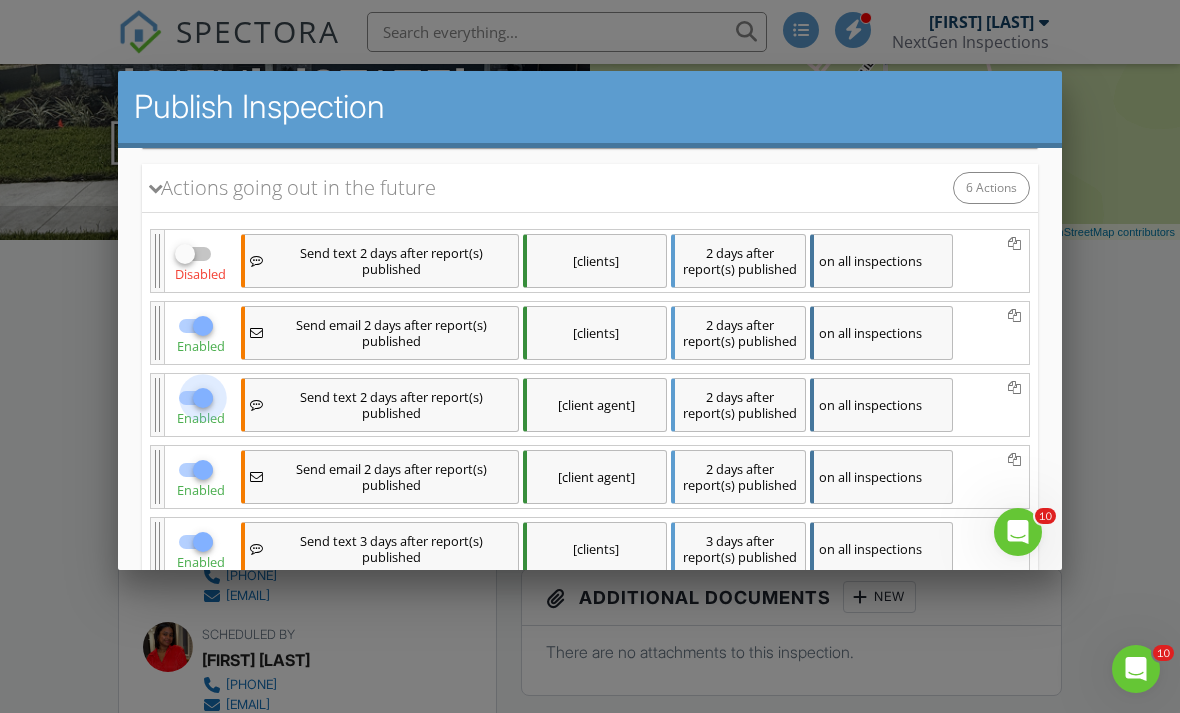 click at bounding box center [203, 398] 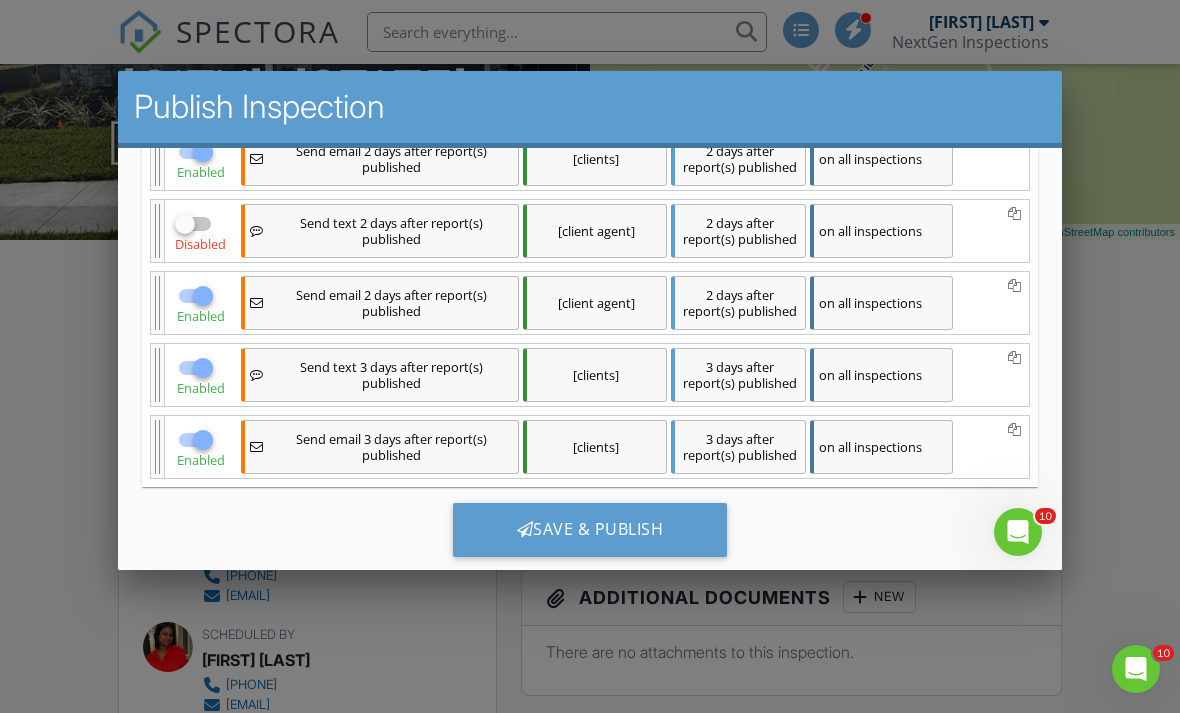 scroll, scrollTop: 856, scrollLeft: 0, axis: vertical 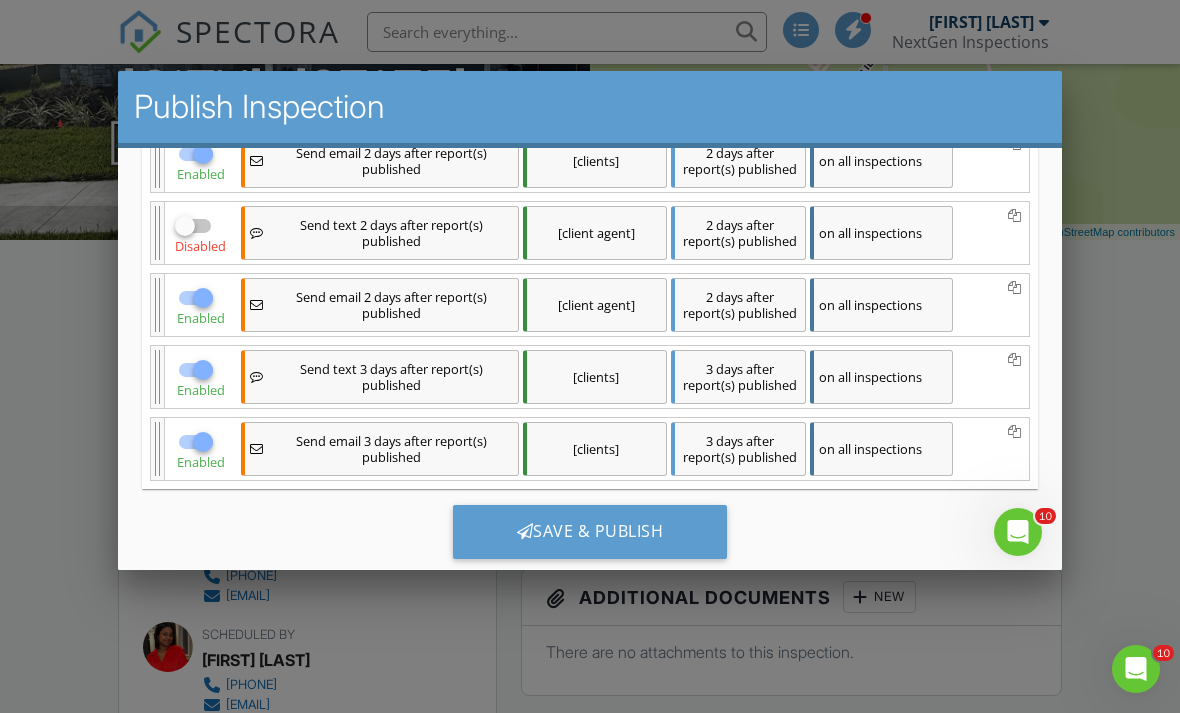 click at bounding box center [203, 370] 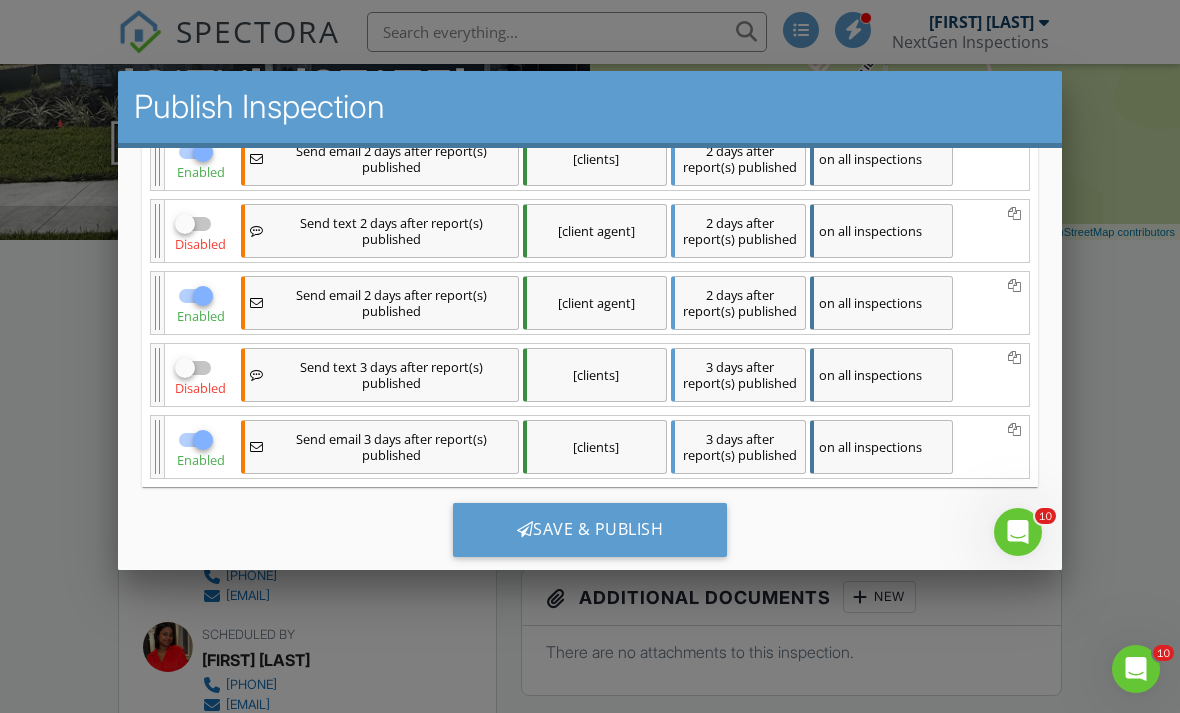 scroll, scrollTop: 856, scrollLeft: 0, axis: vertical 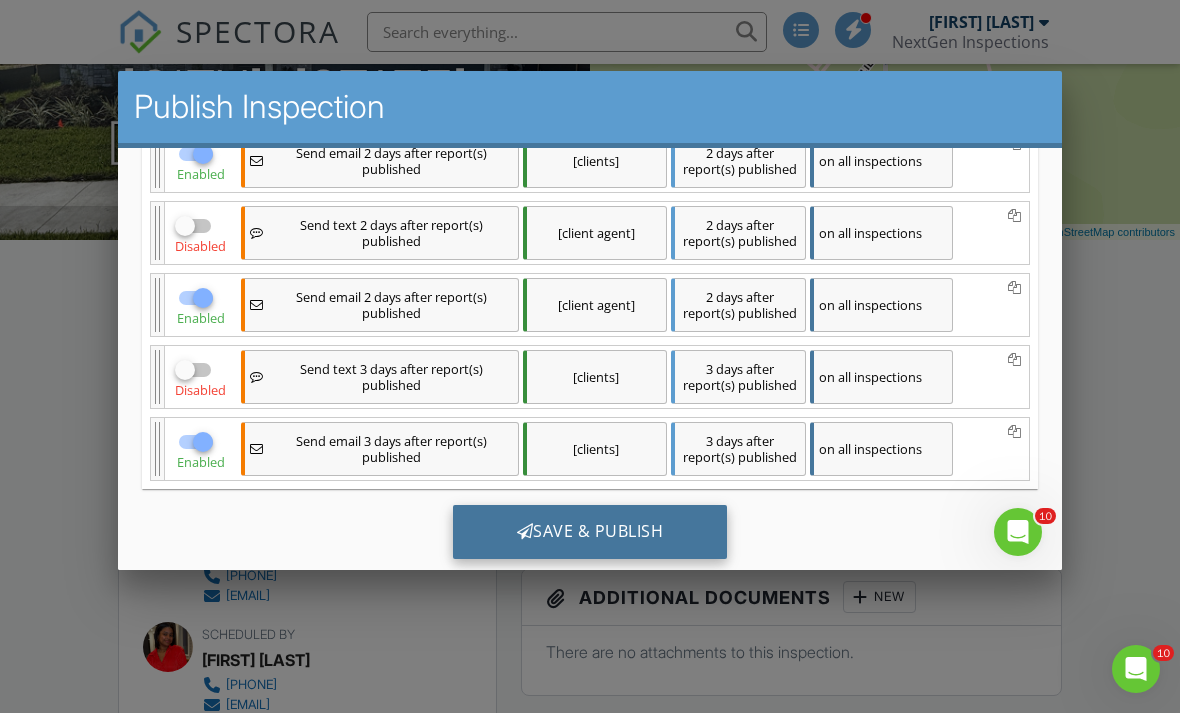 click on "Save & Publish" at bounding box center (590, 532) 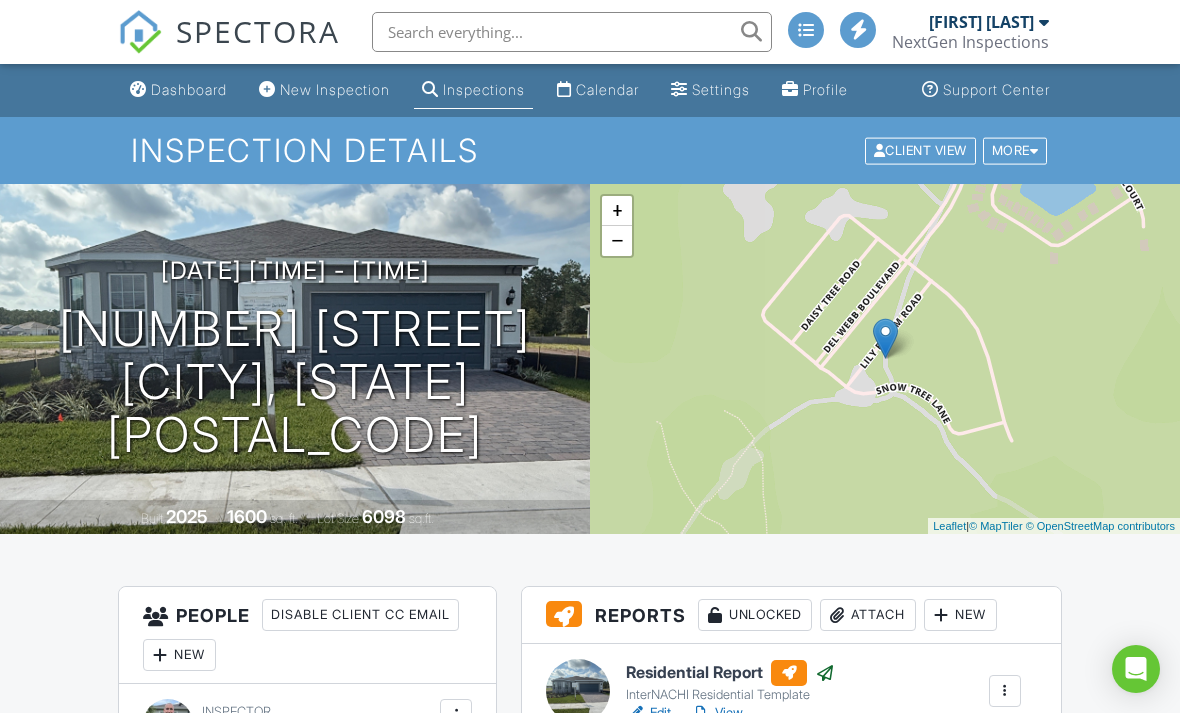 scroll, scrollTop: 0, scrollLeft: 0, axis: both 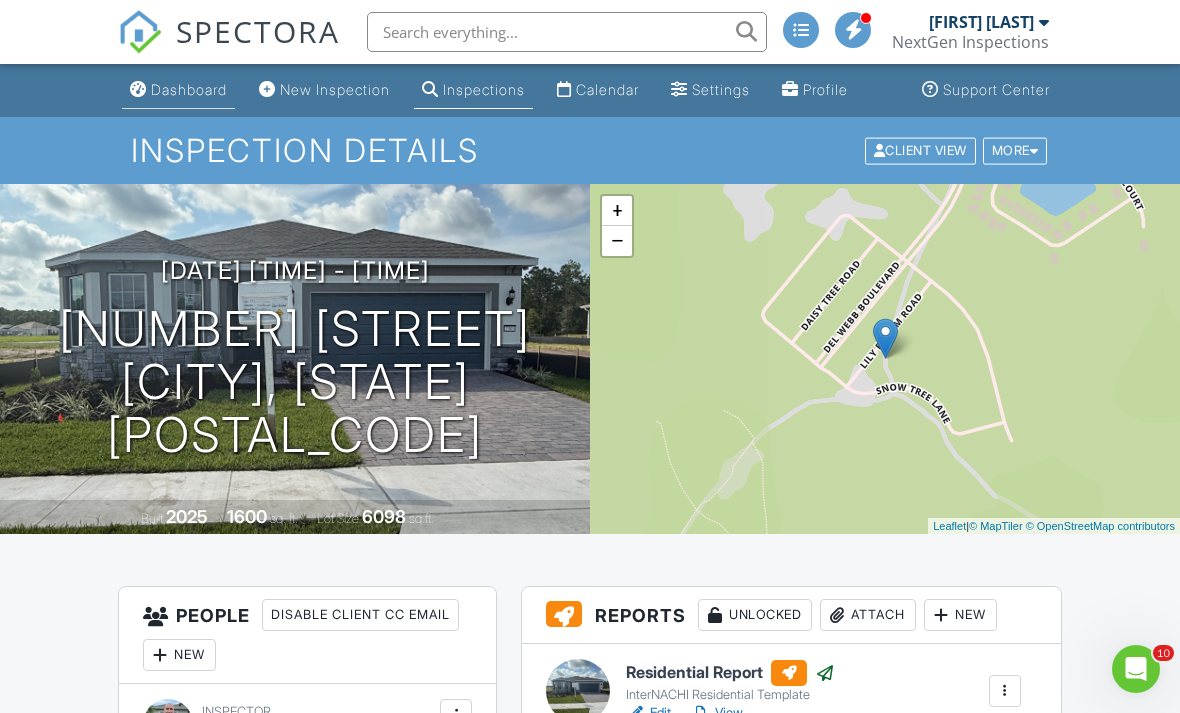 click on "Dashboard" at bounding box center [178, 90] 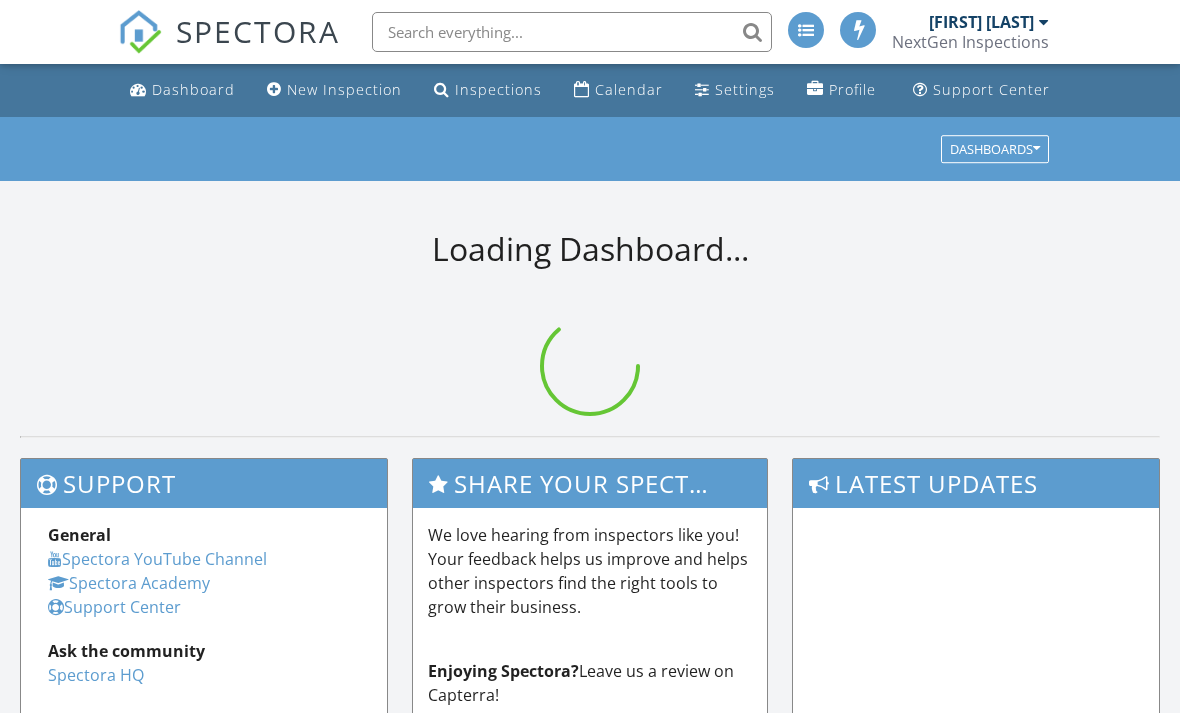 scroll, scrollTop: 0, scrollLeft: 0, axis: both 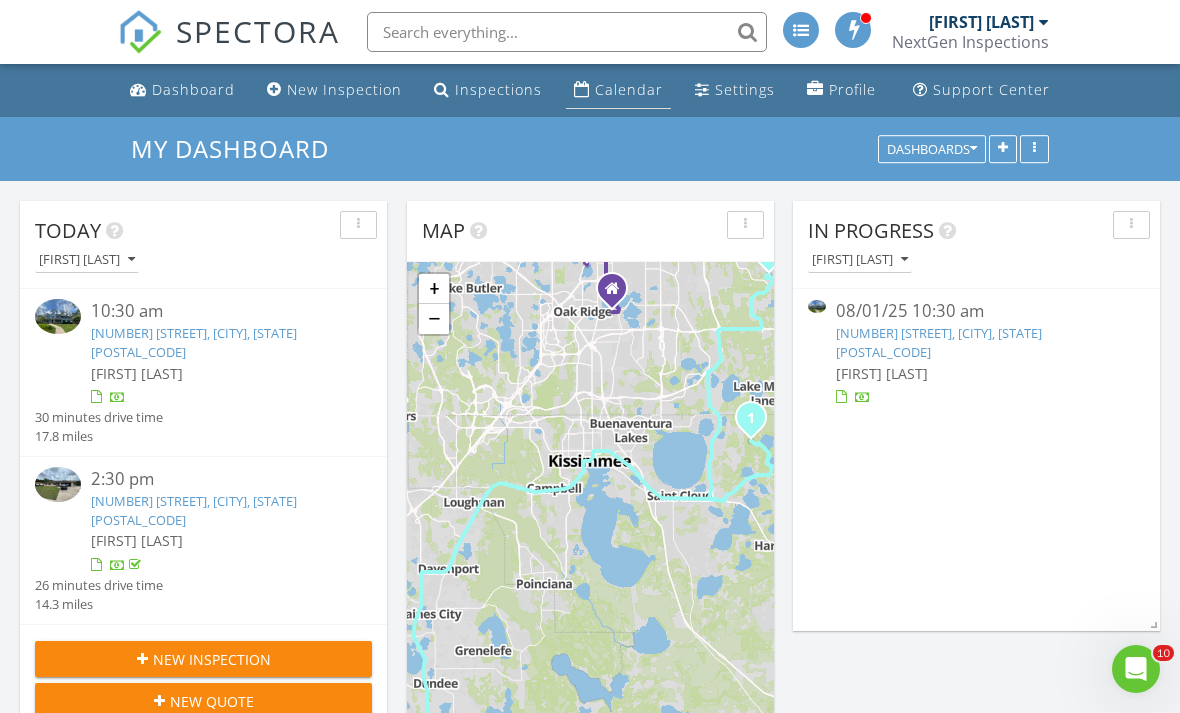 click on "Calendar" at bounding box center (629, 89) 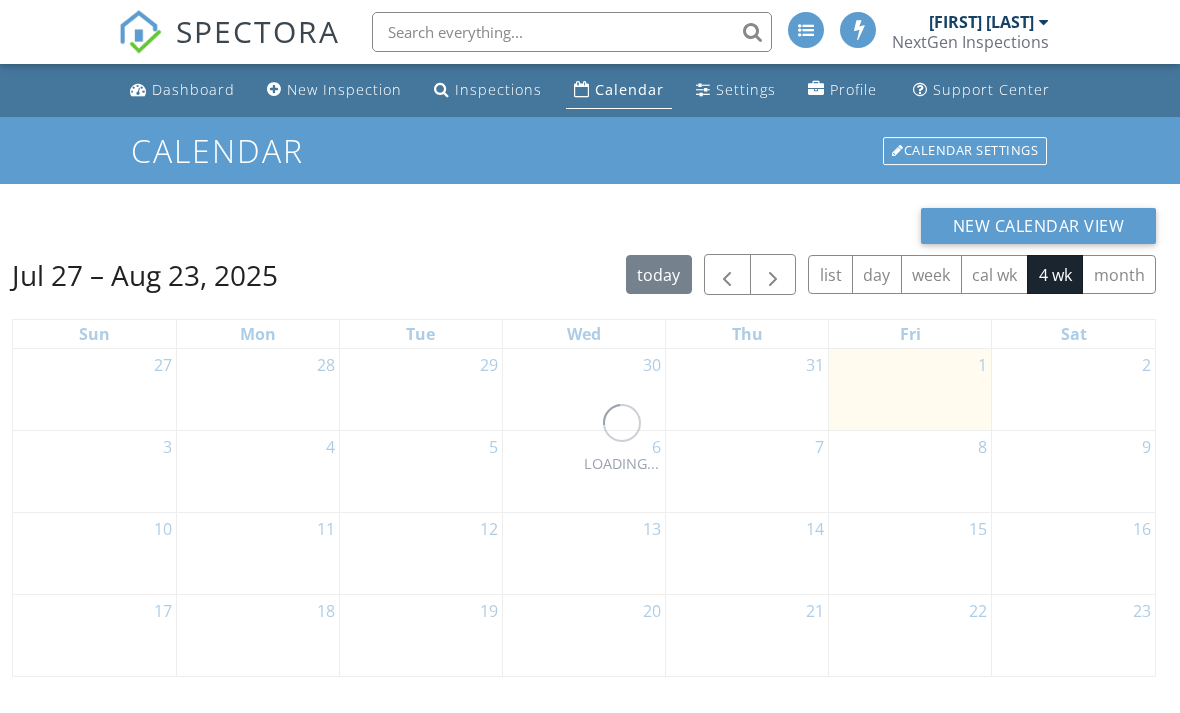 scroll, scrollTop: 0, scrollLeft: 0, axis: both 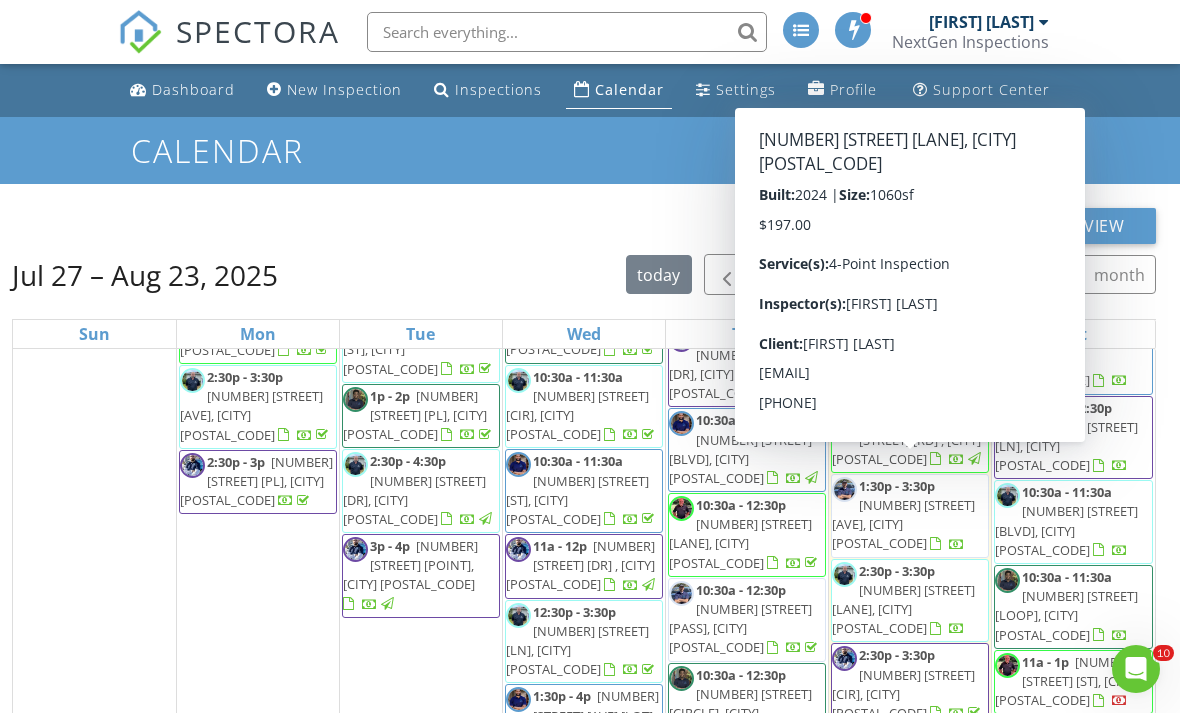 click on "1641 Teagan lane, Winter Haven 33884" at bounding box center [903, 609] 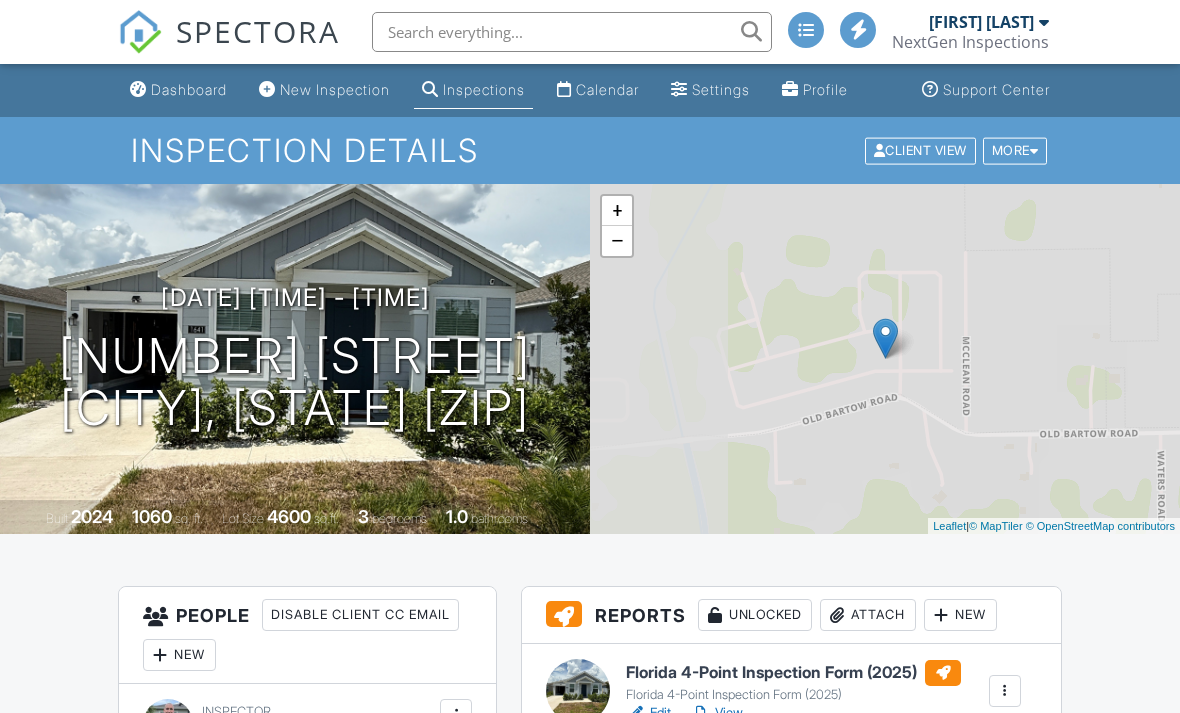 scroll, scrollTop: 0, scrollLeft: 0, axis: both 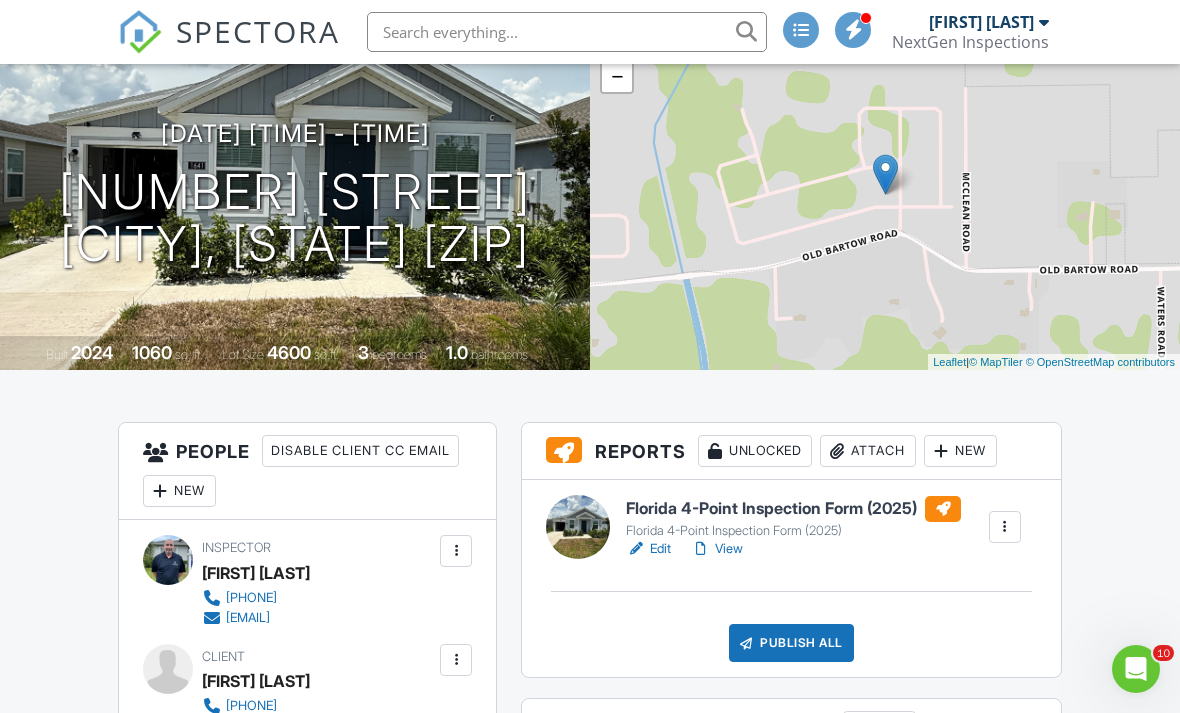 click on "View" at bounding box center [717, 549] 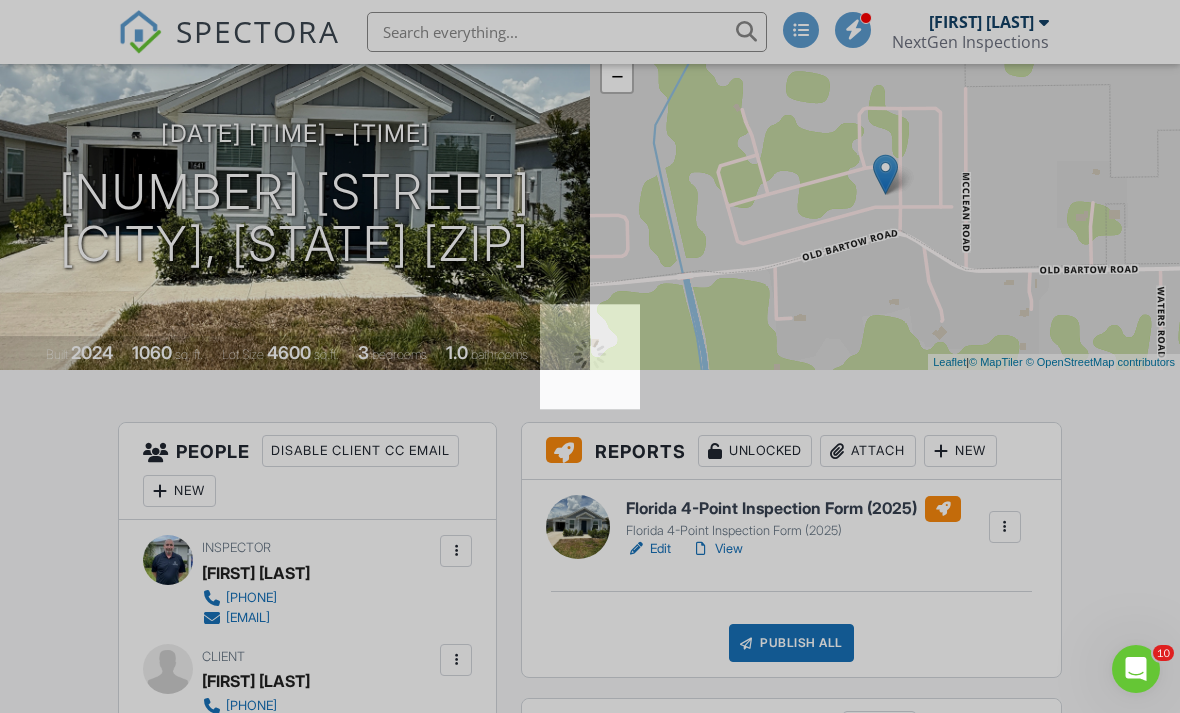 scroll, scrollTop: 107, scrollLeft: 0, axis: vertical 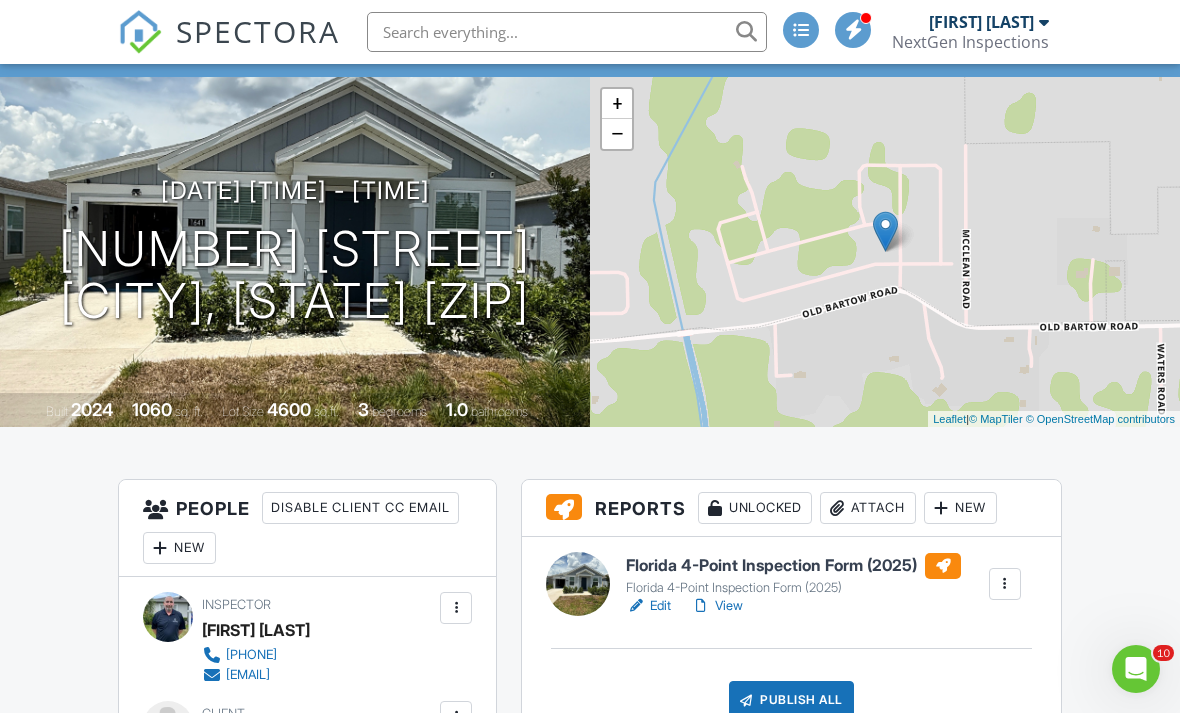 click on "View" at bounding box center (717, 606) 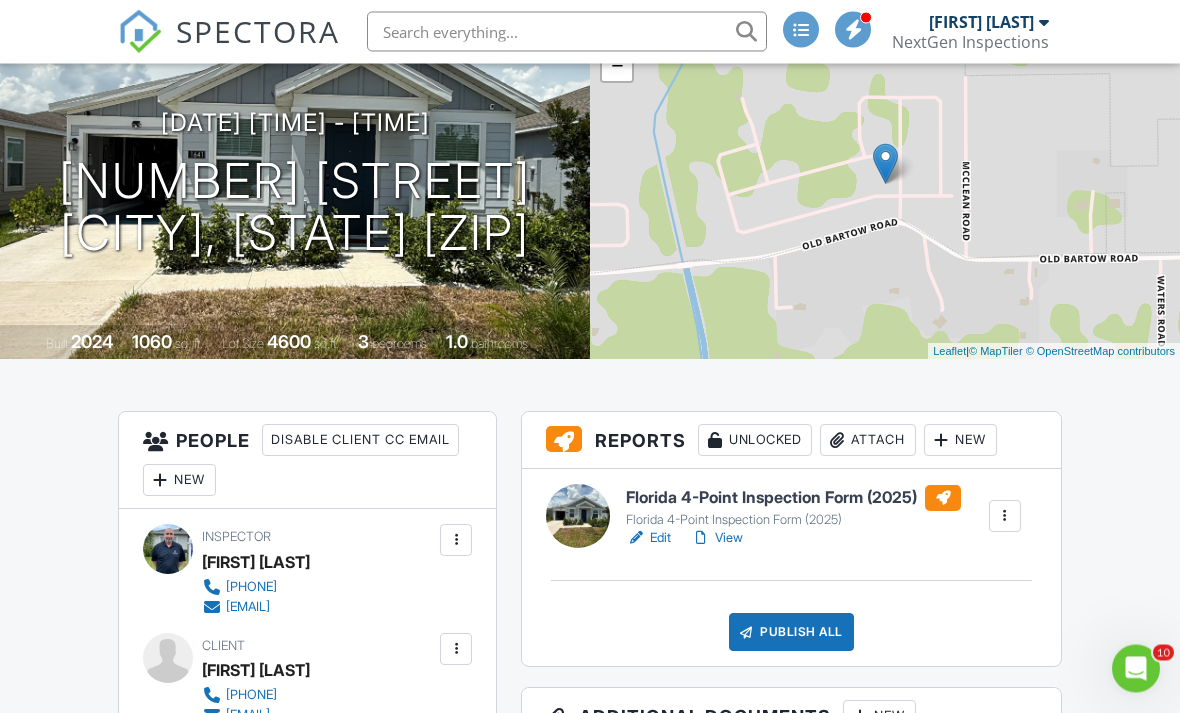 scroll, scrollTop: 177, scrollLeft: 0, axis: vertical 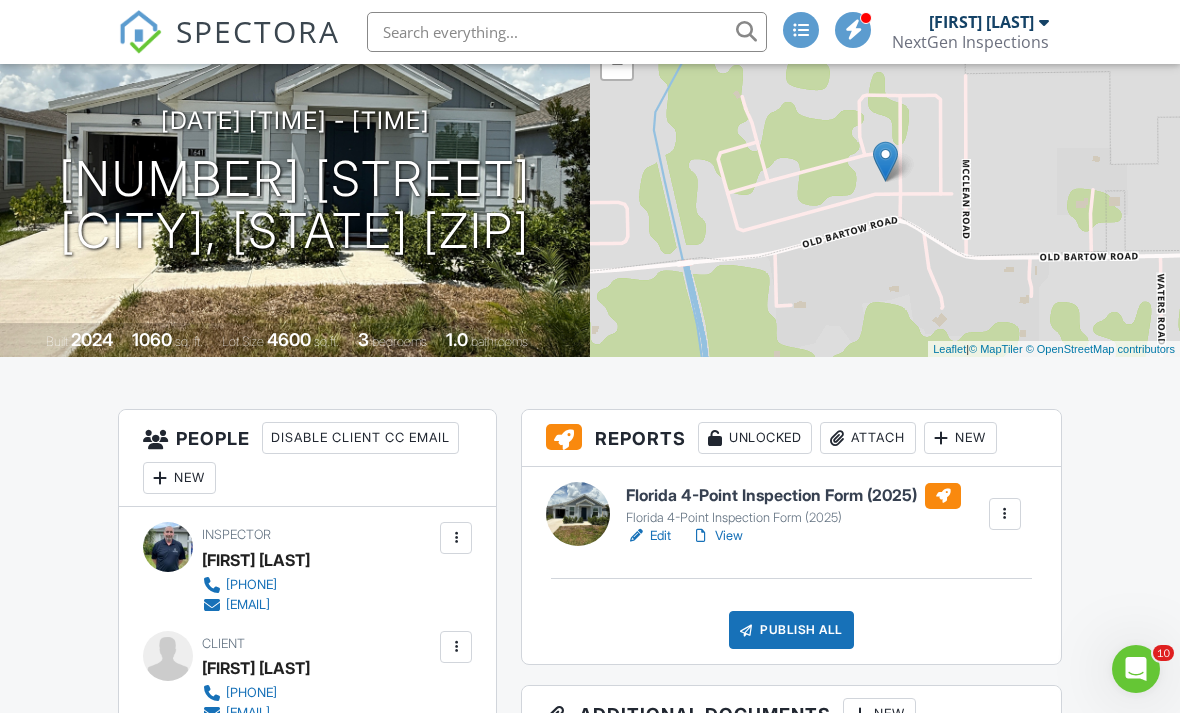 click on "View" at bounding box center (717, 536) 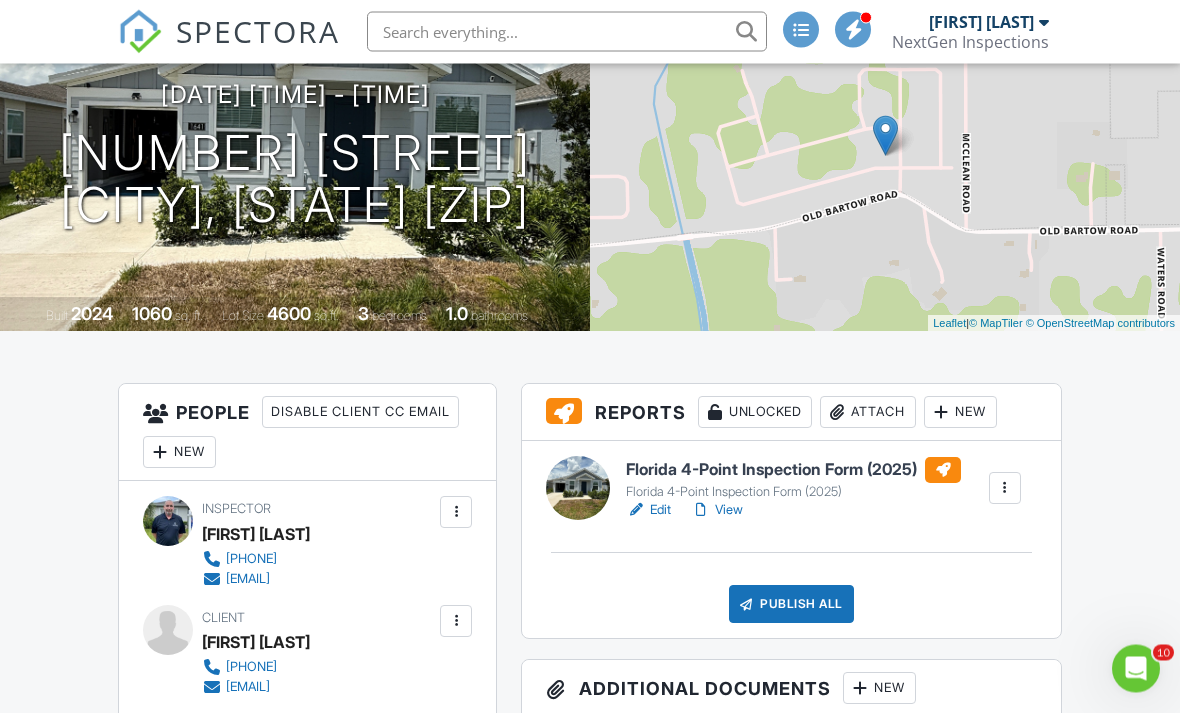 click on "Publish All" at bounding box center (791, 605) 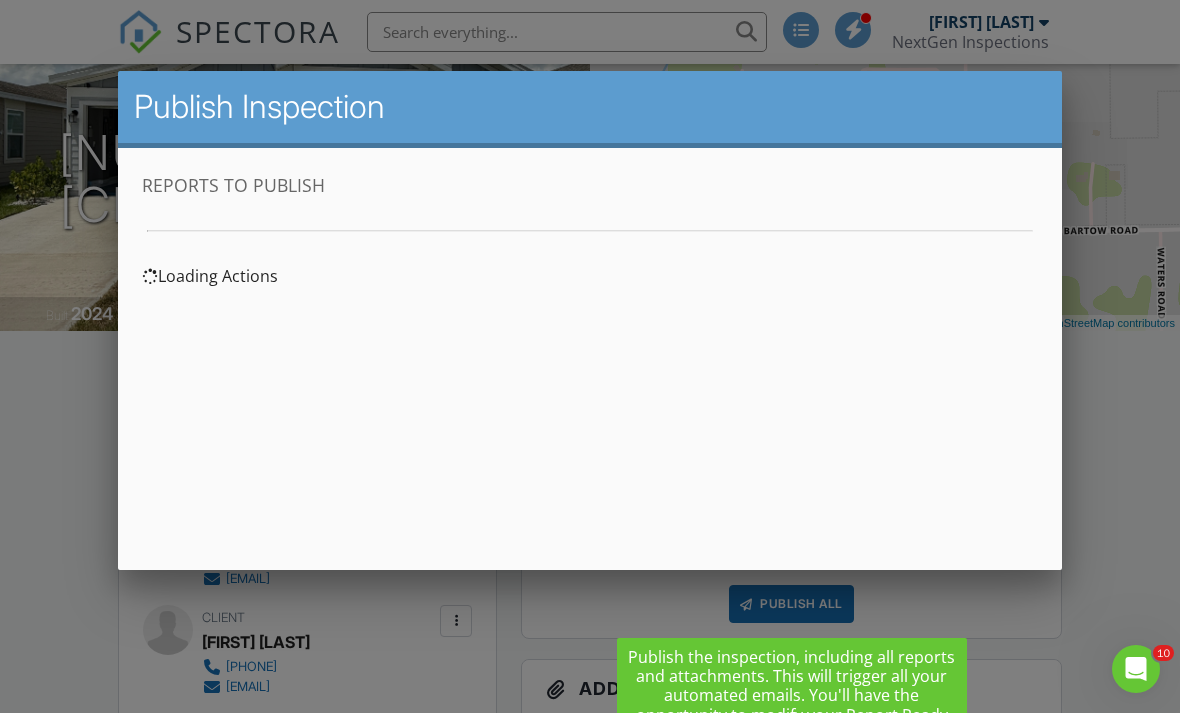 scroll, scrollTop: 0, scrollLeft: 0, axis: both 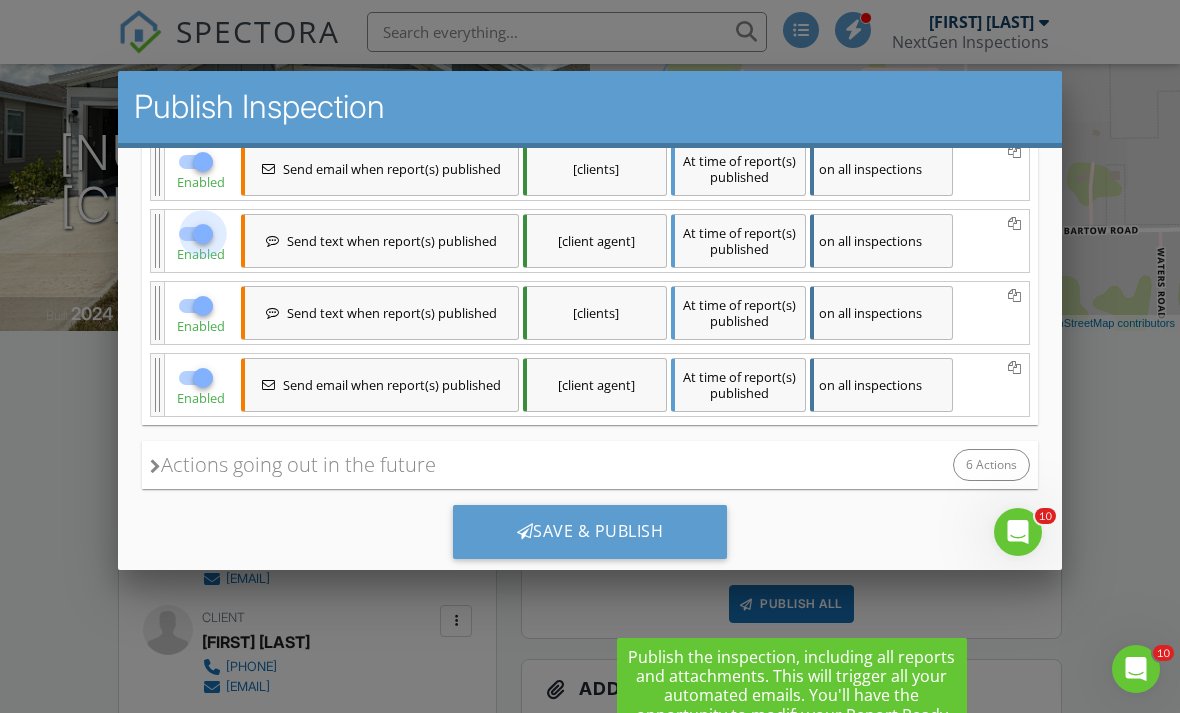 click at bounding box center (203, 234) 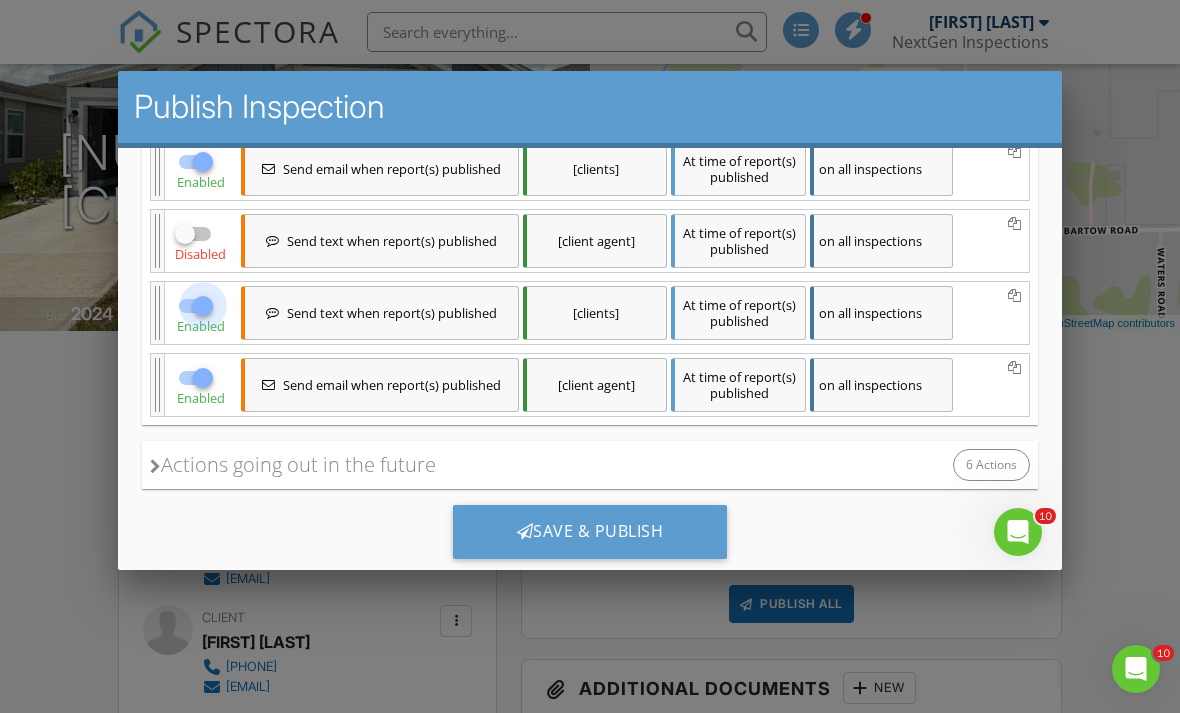 click at bounding box center [203, 306] 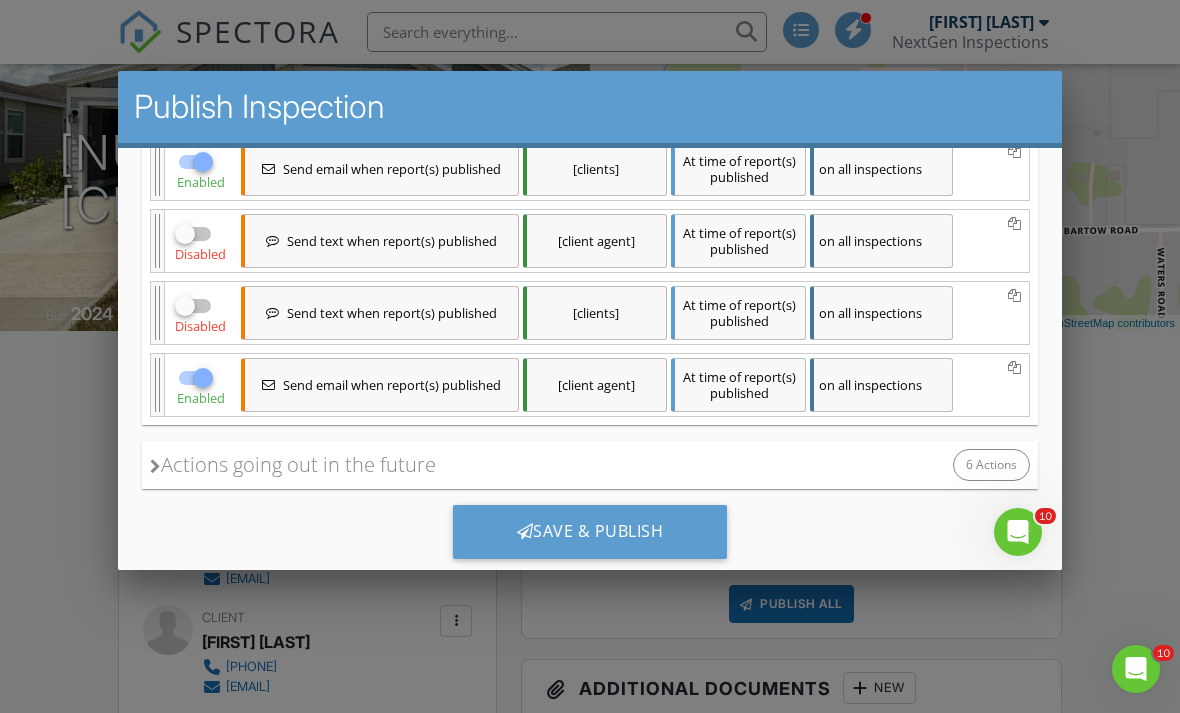 click on "Actions going out in the future" at bounding box center (293, 465) 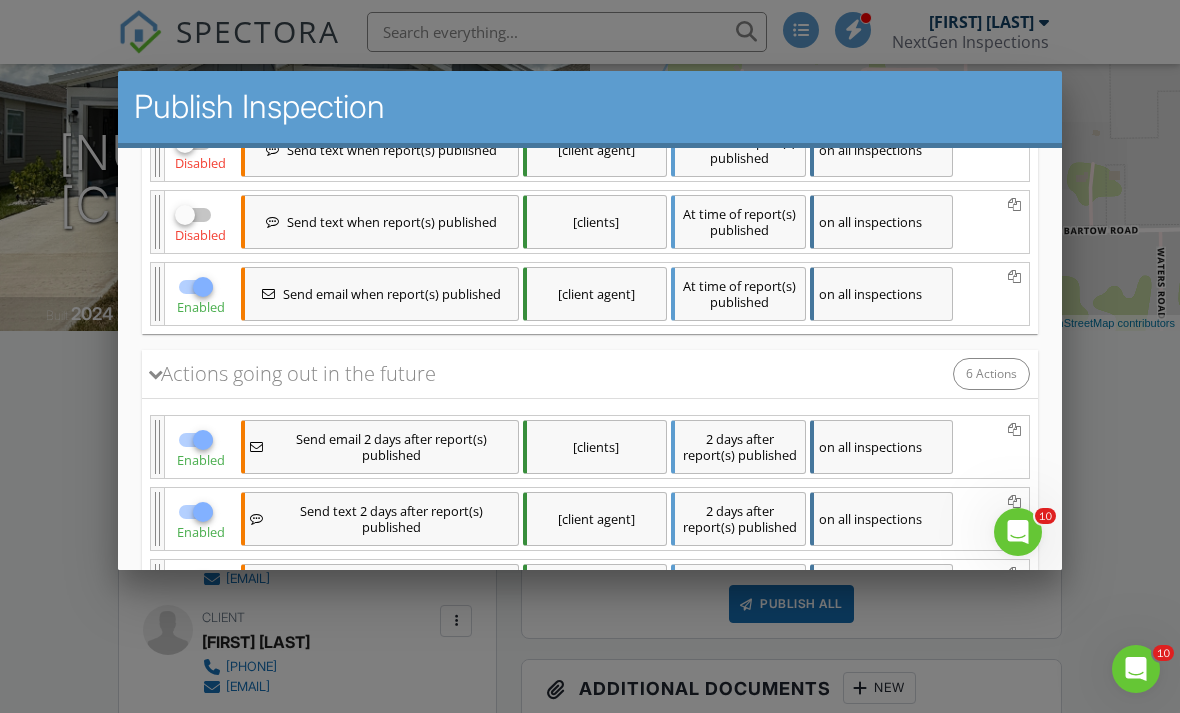 scroll, scrollTop: 459, scrollLeft: 0, axis: vertical 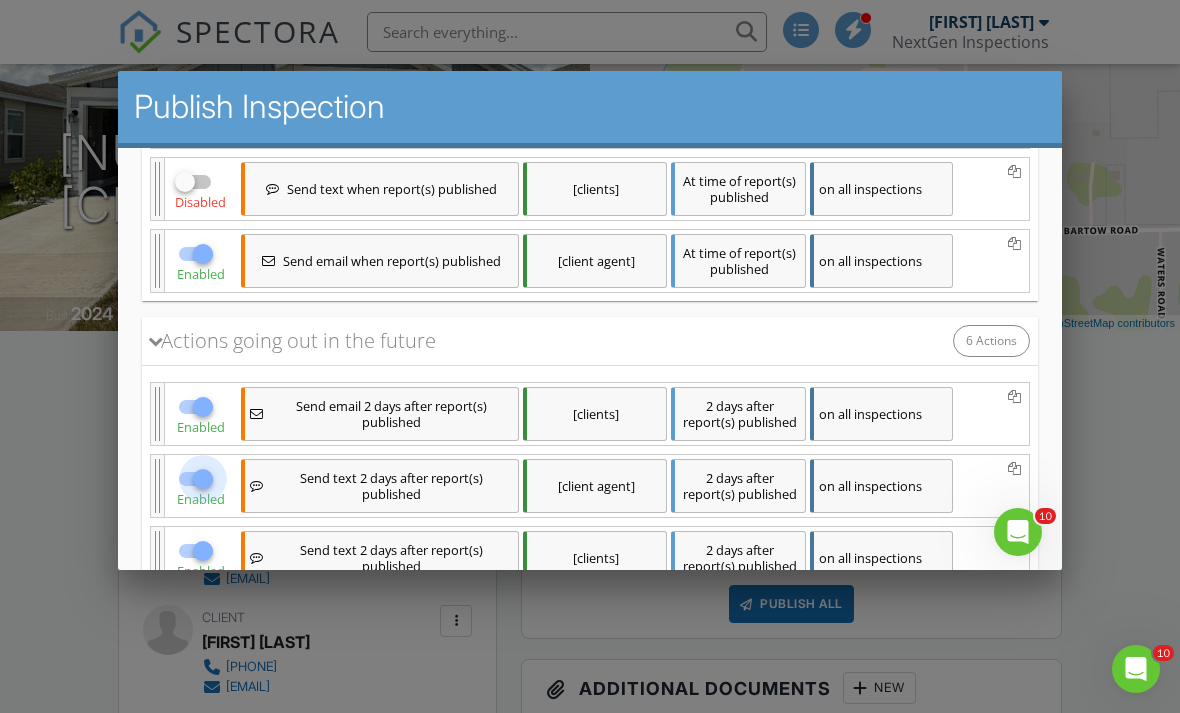 click at bounding box center [203, 479] 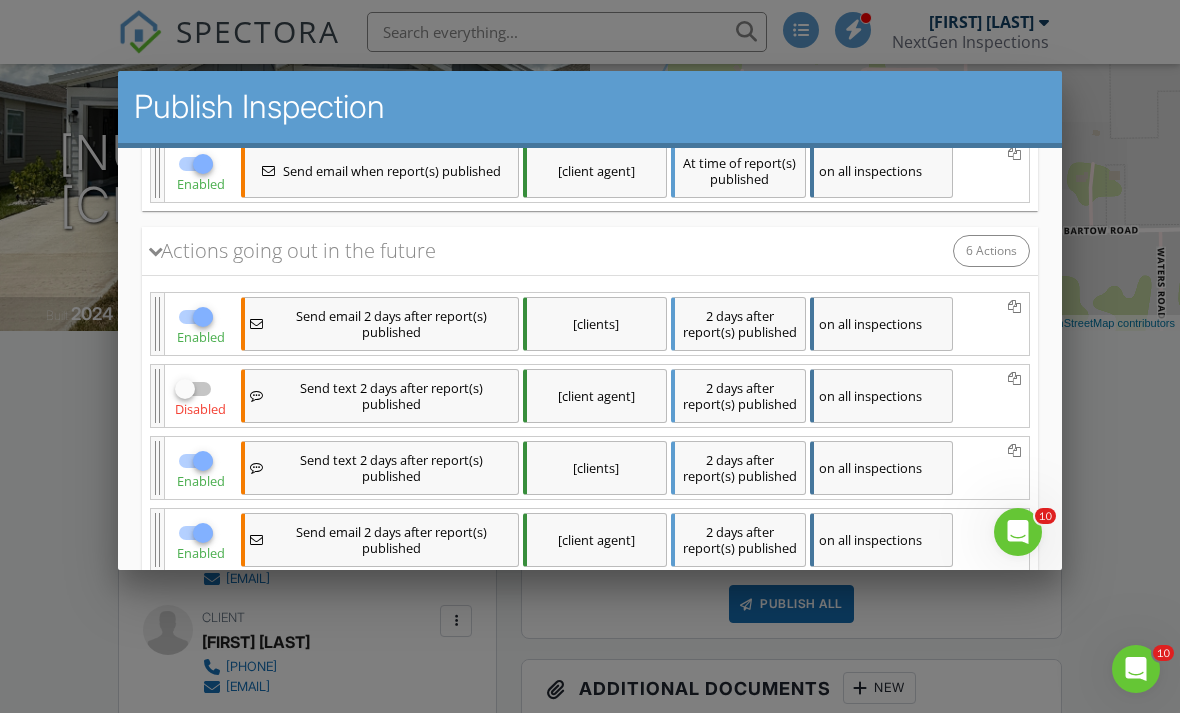 scroll, scrollTop: 553, scrollLeft: 0, axis: vertical 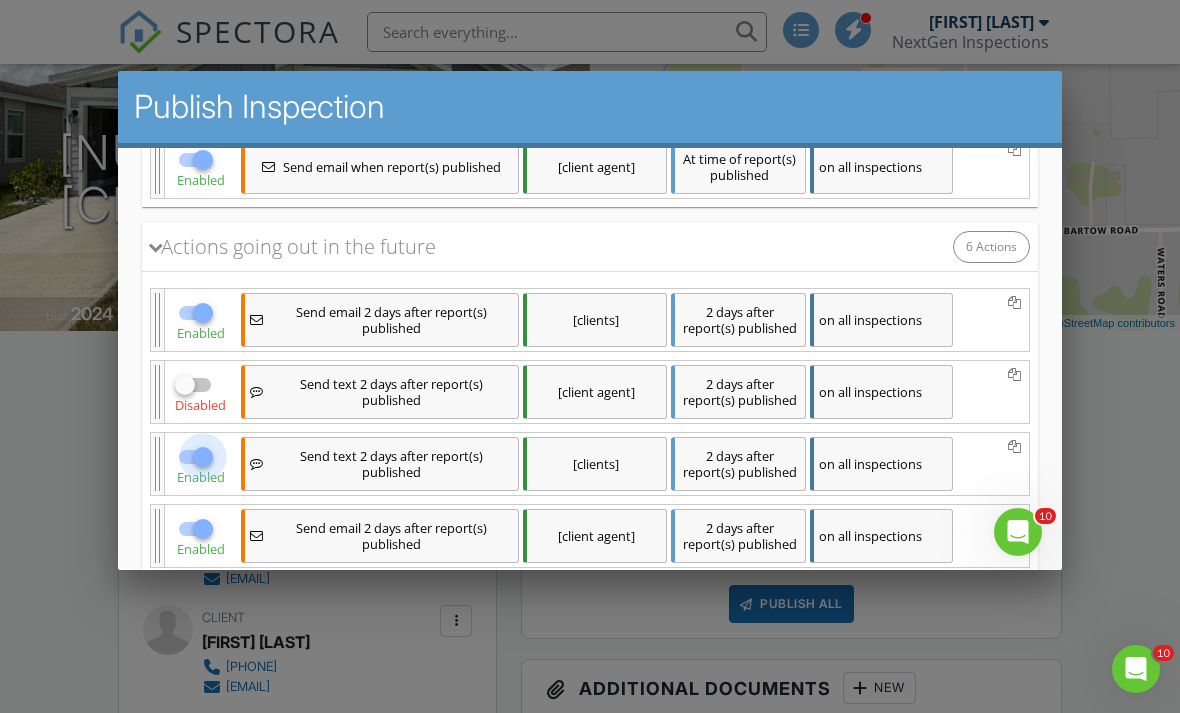 click at bounding box center (203, 457) 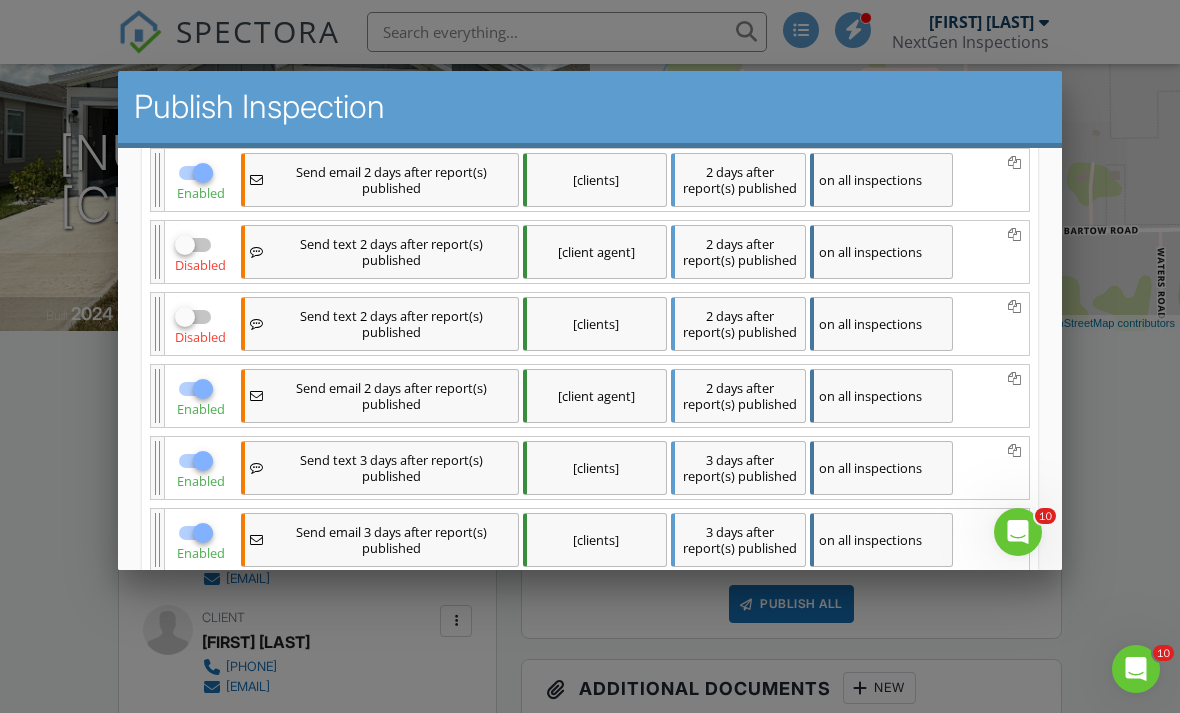 scroll, scrollTop: 694, scrollLeft: 0, axis: vertical 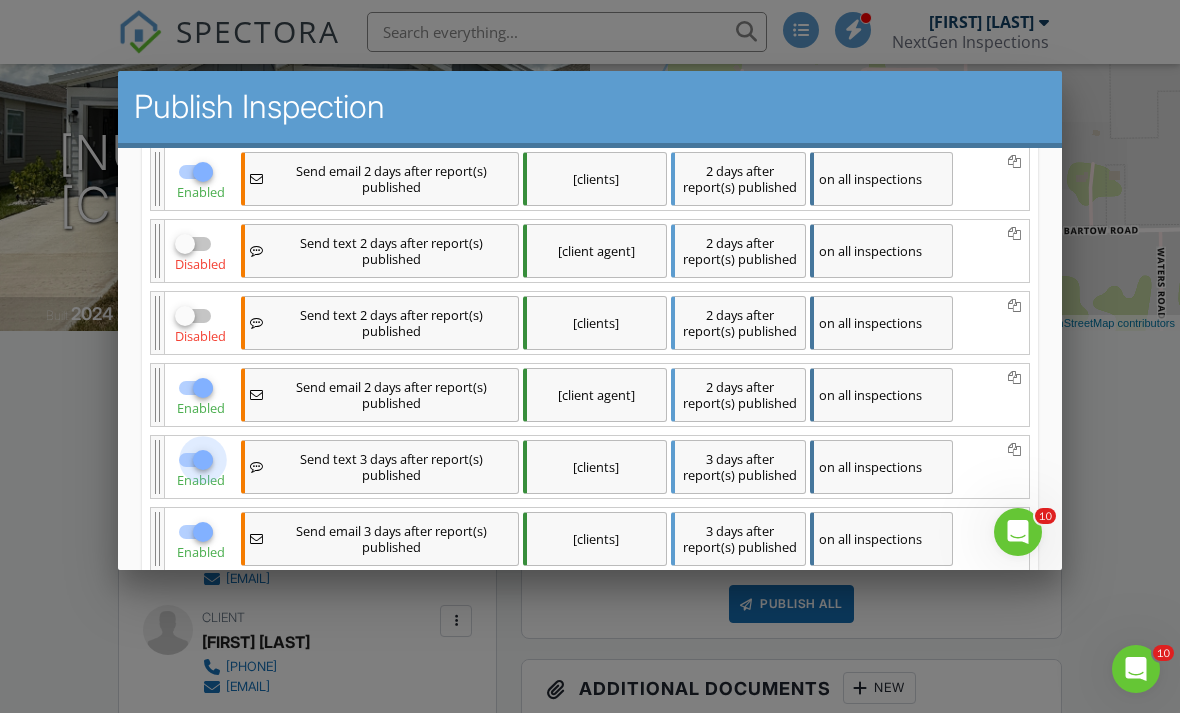 click at bounding box center (203, 460) 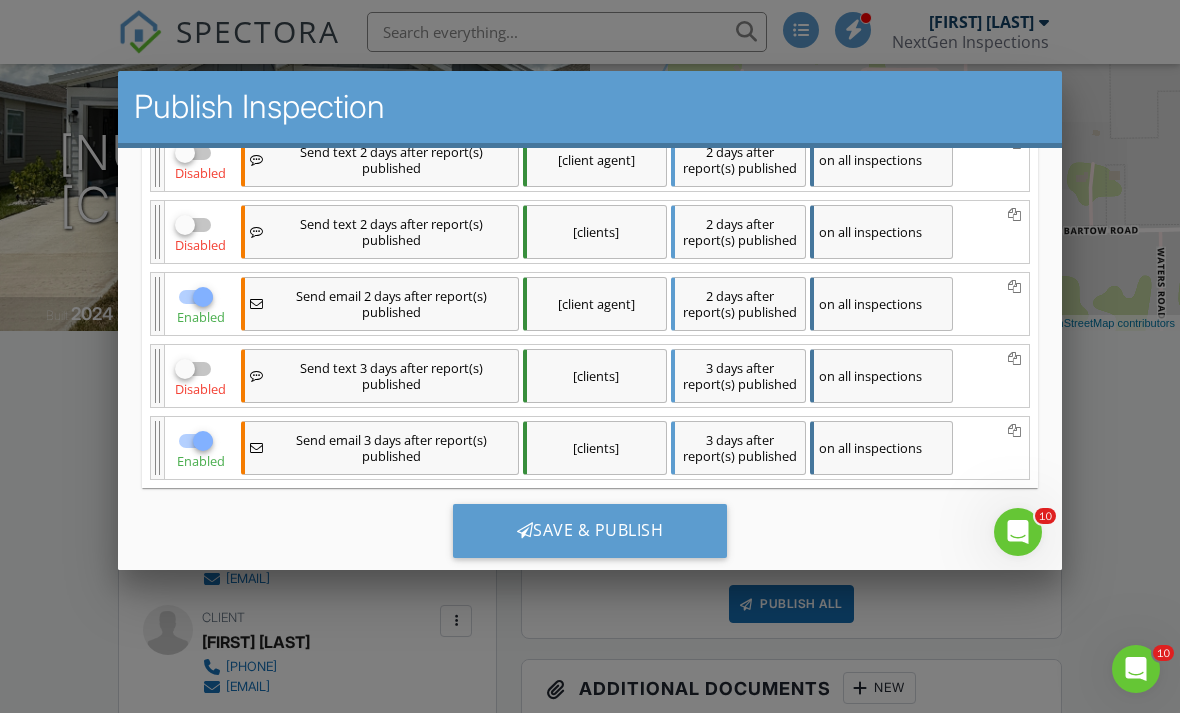 scroll, scrollTop: 784, scrollLeft: 0, axis: vertical 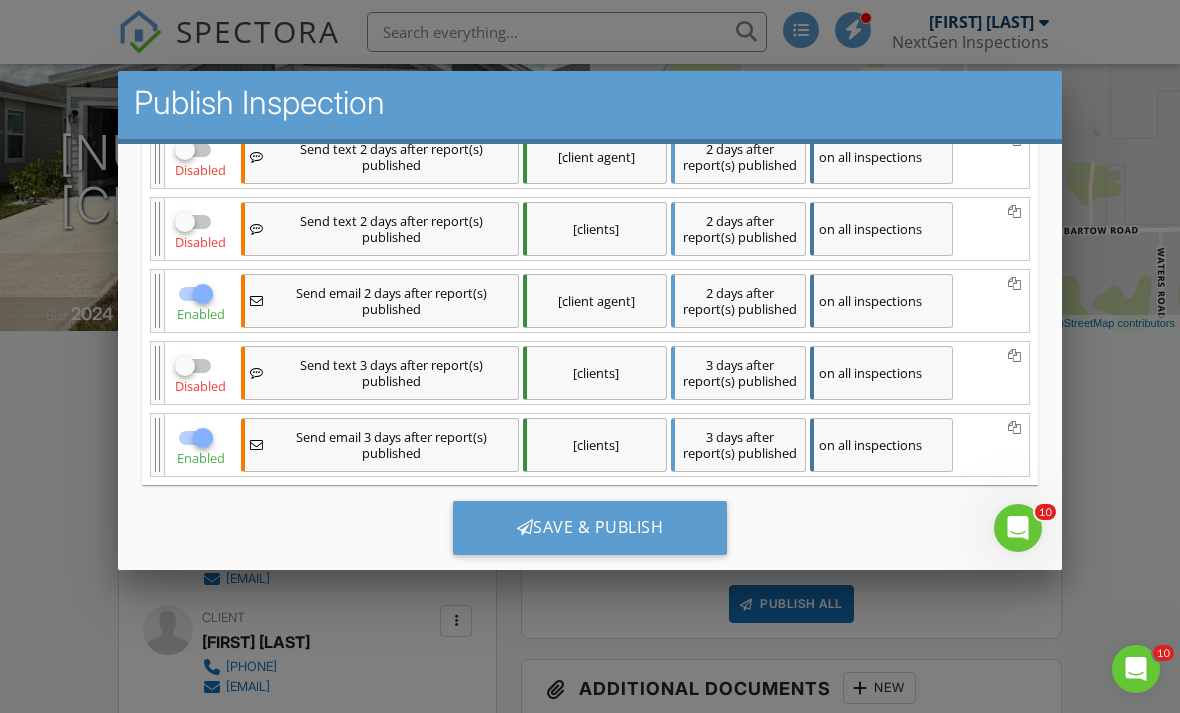 click on "Save & Publish" at bounding box center (590, 528) 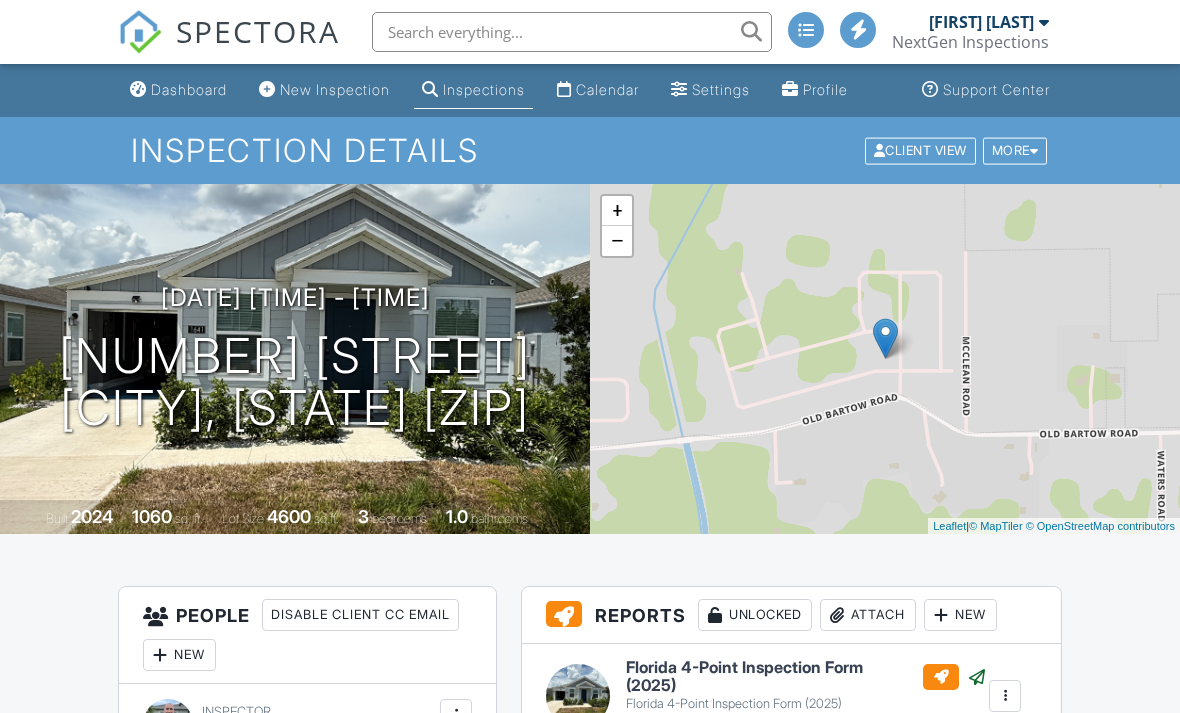scroll, scrollTop: 0, scrollLeft: 0, axis: both 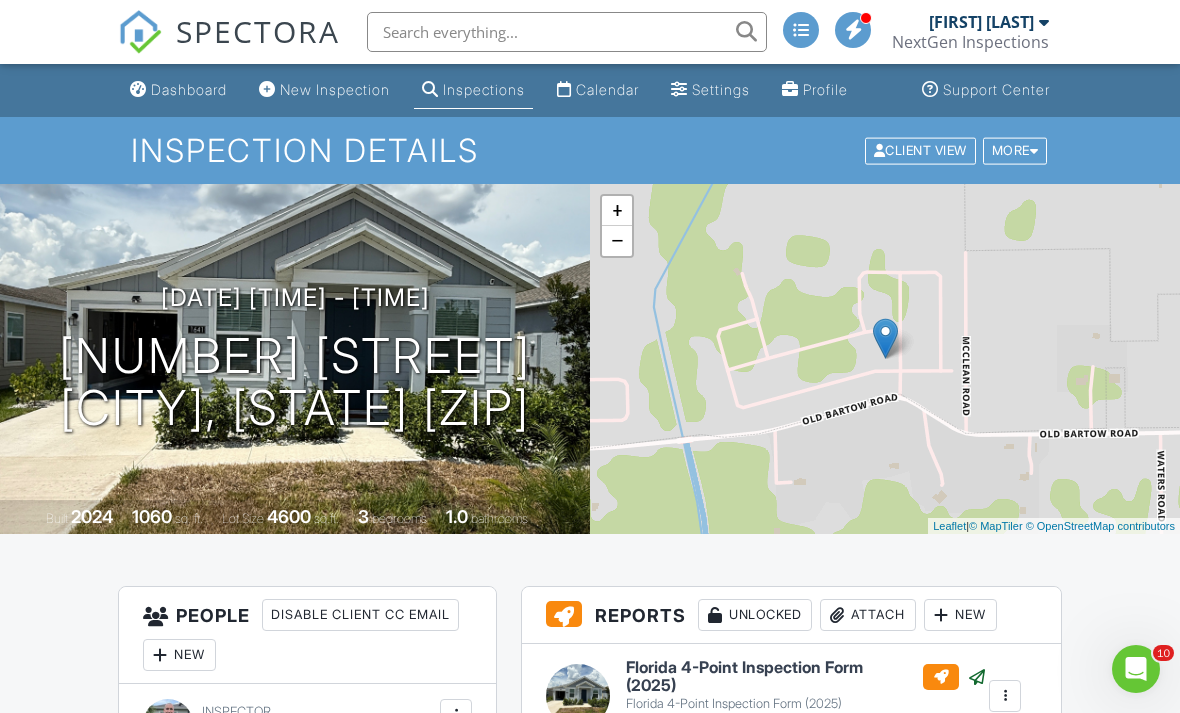 click on "Calendar" at bounding box center [607, 89] 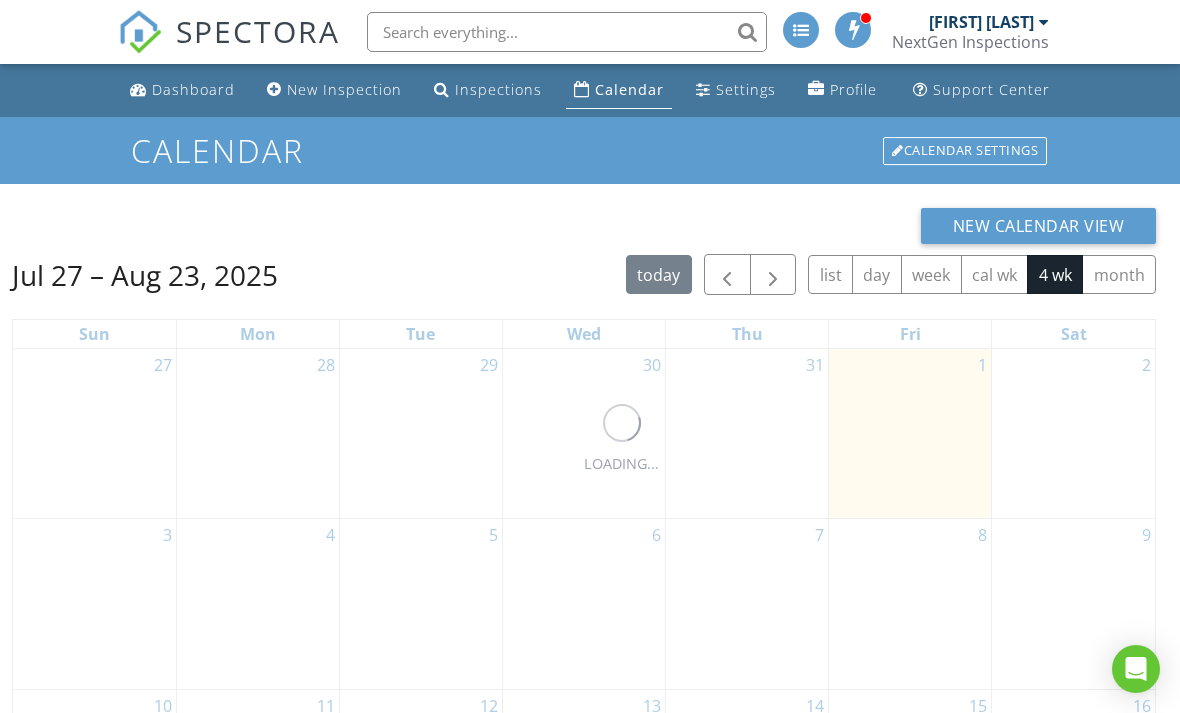 scroll, scrollTop: 0, scrollLeft: 0, axis: both 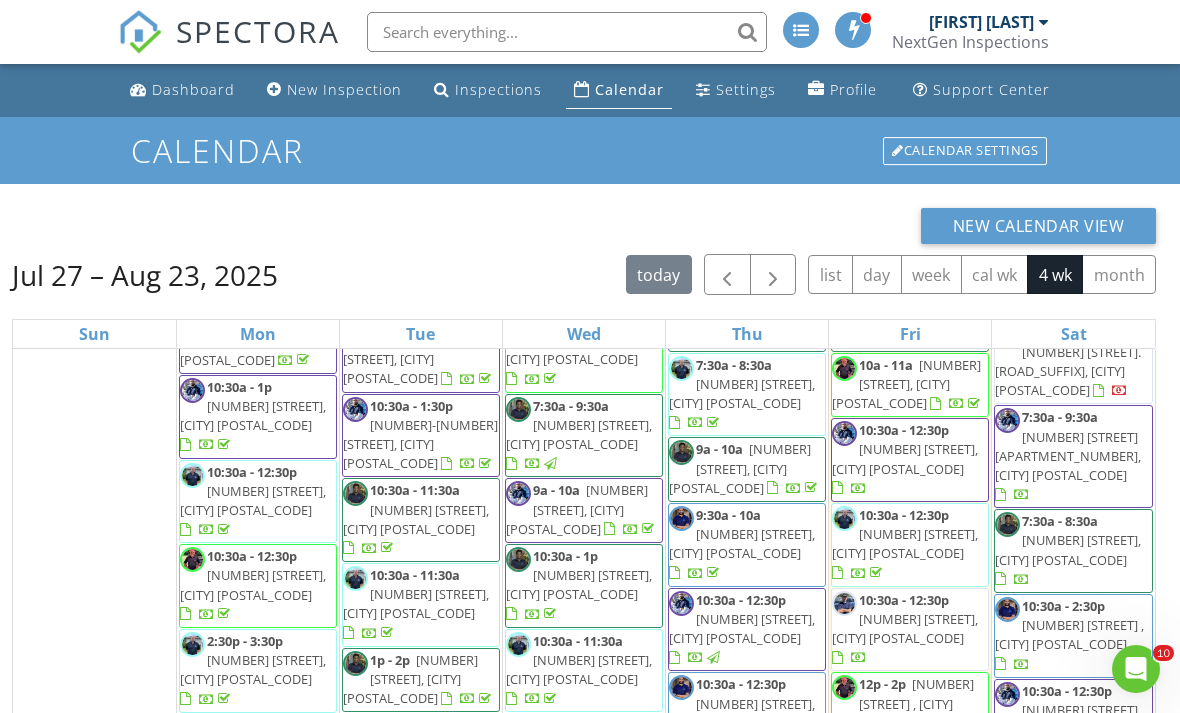 click on "Dashboard" at bounding box center (193, 89) 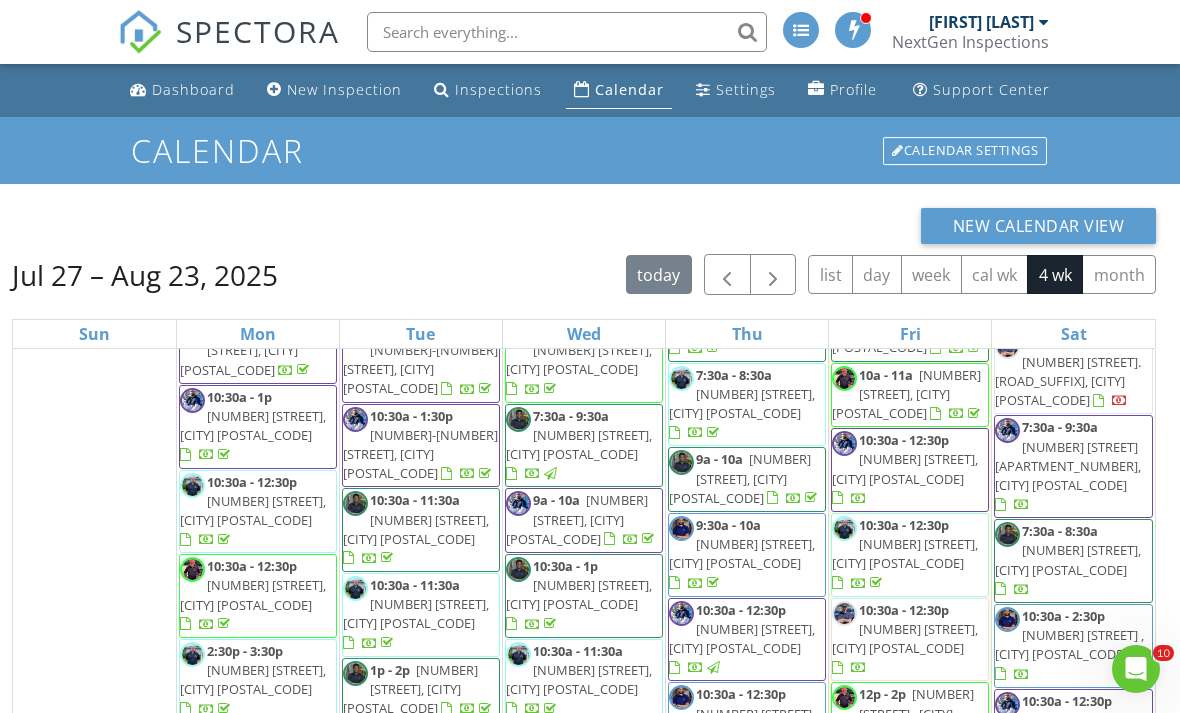 click on "Dashboard" at bounding box center [193, 89] 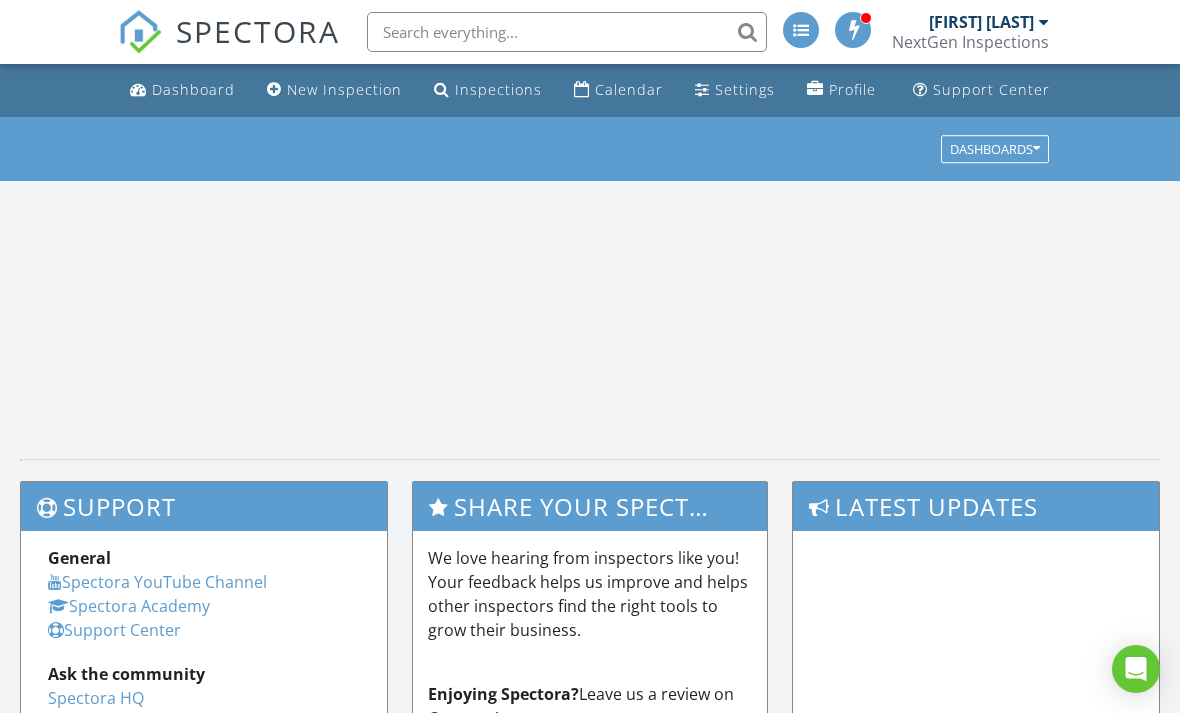 scroll, scrollTop: 0, scrollLeft: 0, axis: both 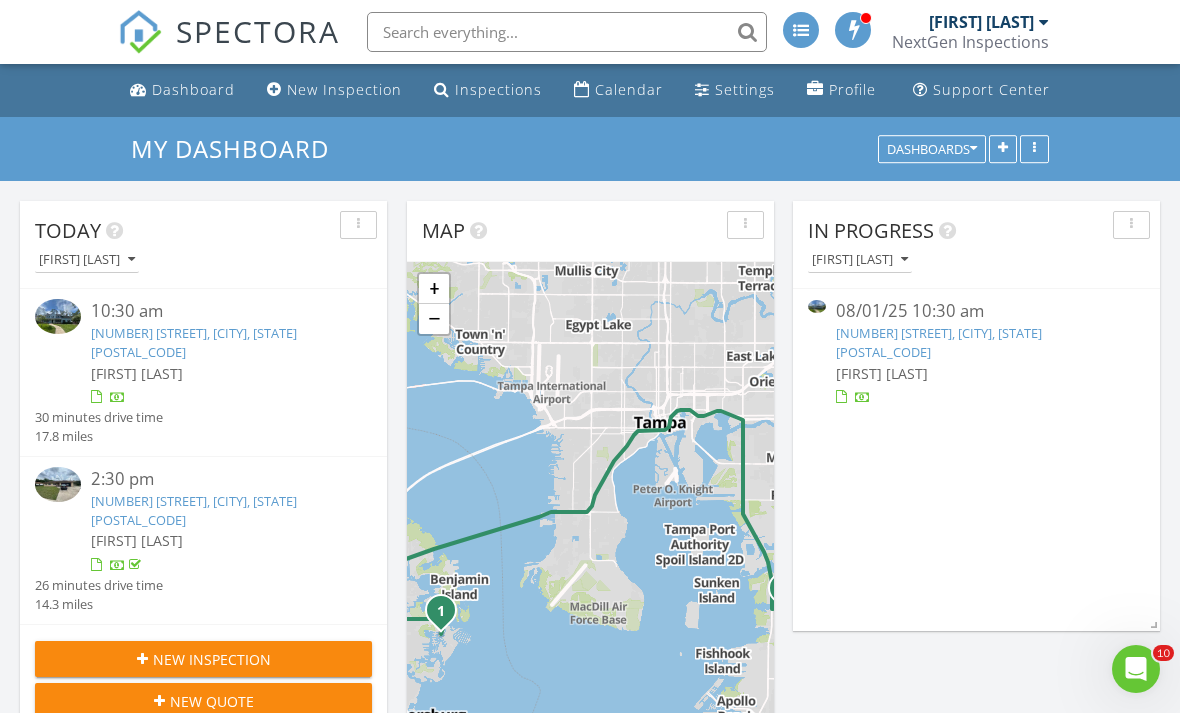 click at bounding box center (817, 307) 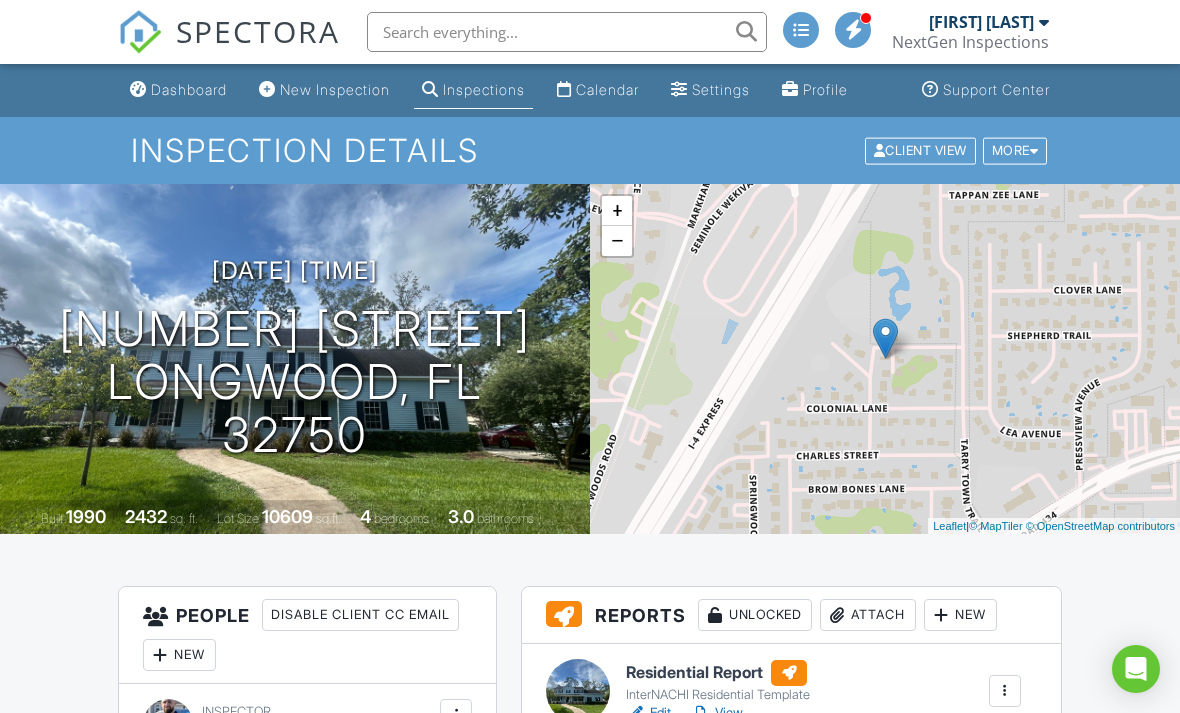 scroll, scrollTop: 0, scrollLeft: 0, axis: both 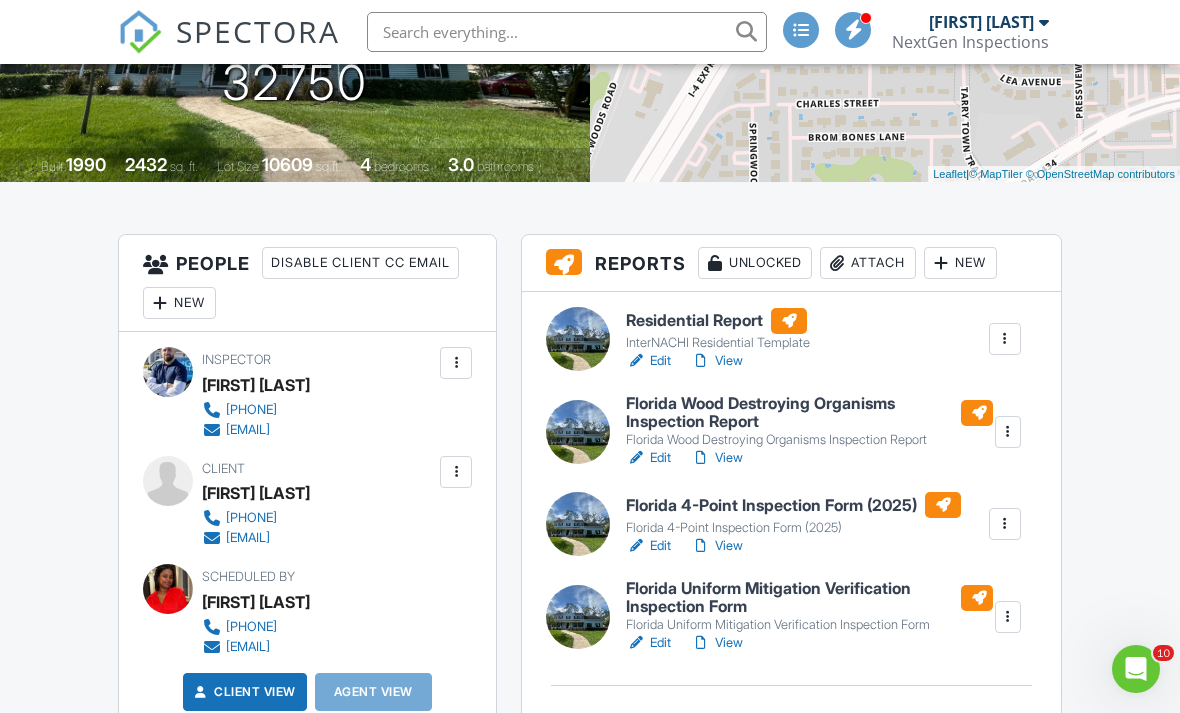 click on "View" at bounding box center [717, 361] 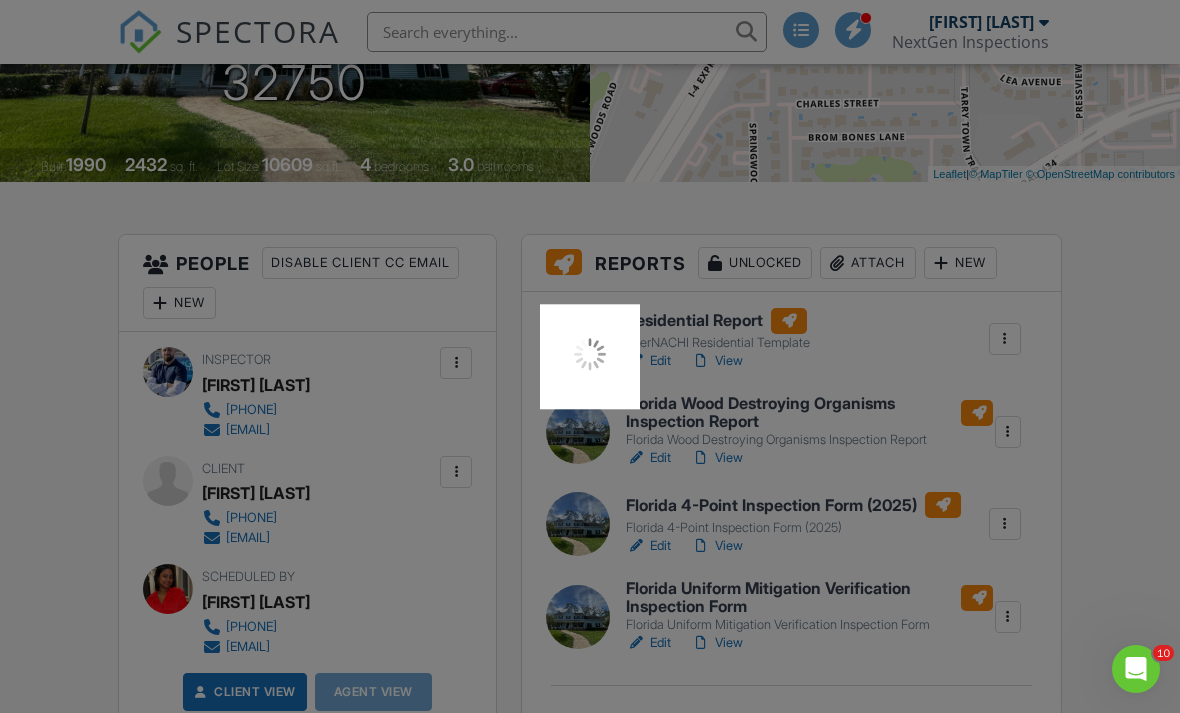 scroll, scrollTop: 416, scrollLeft: 0, axis: vertical 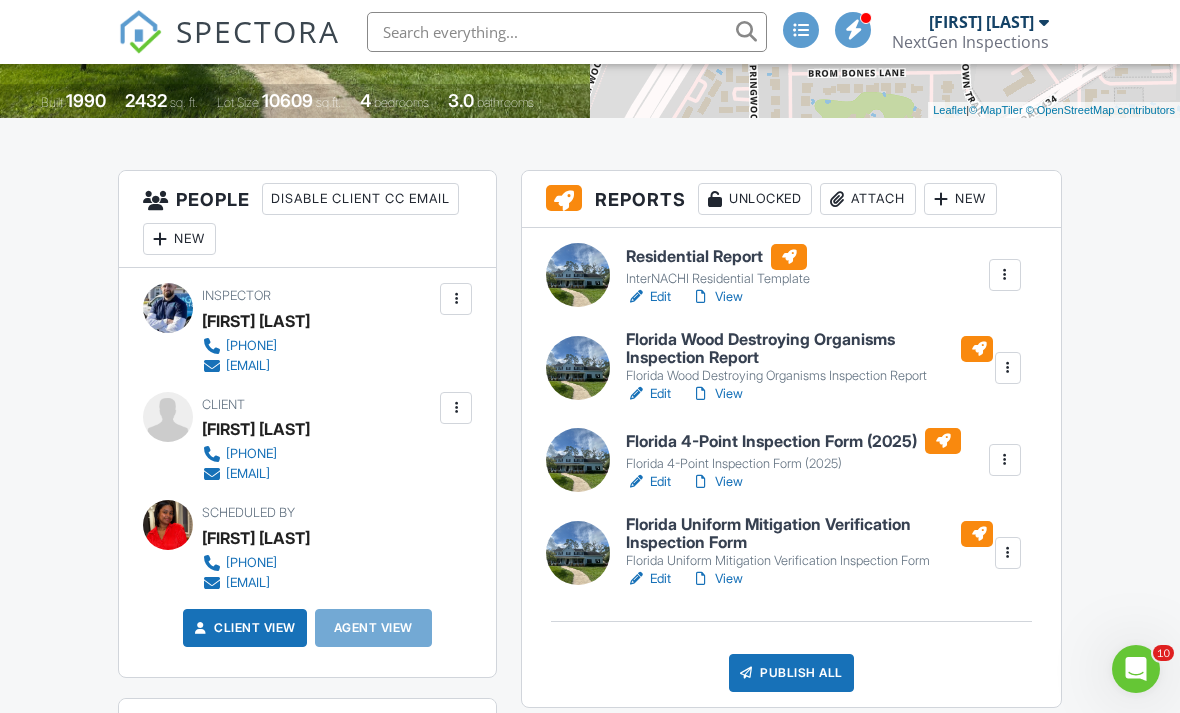 click on "View" at bounding box center (717, 394) 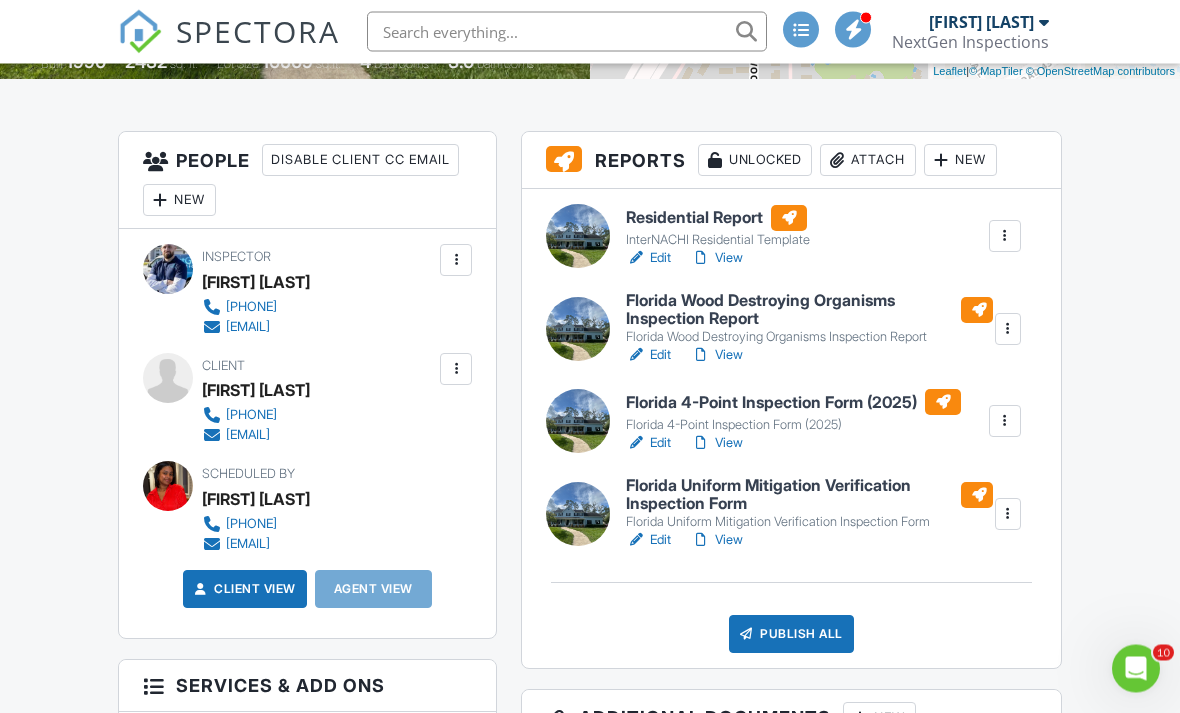 scroll, scrollTop: 455, scrollLeft: 0, axis: vertical 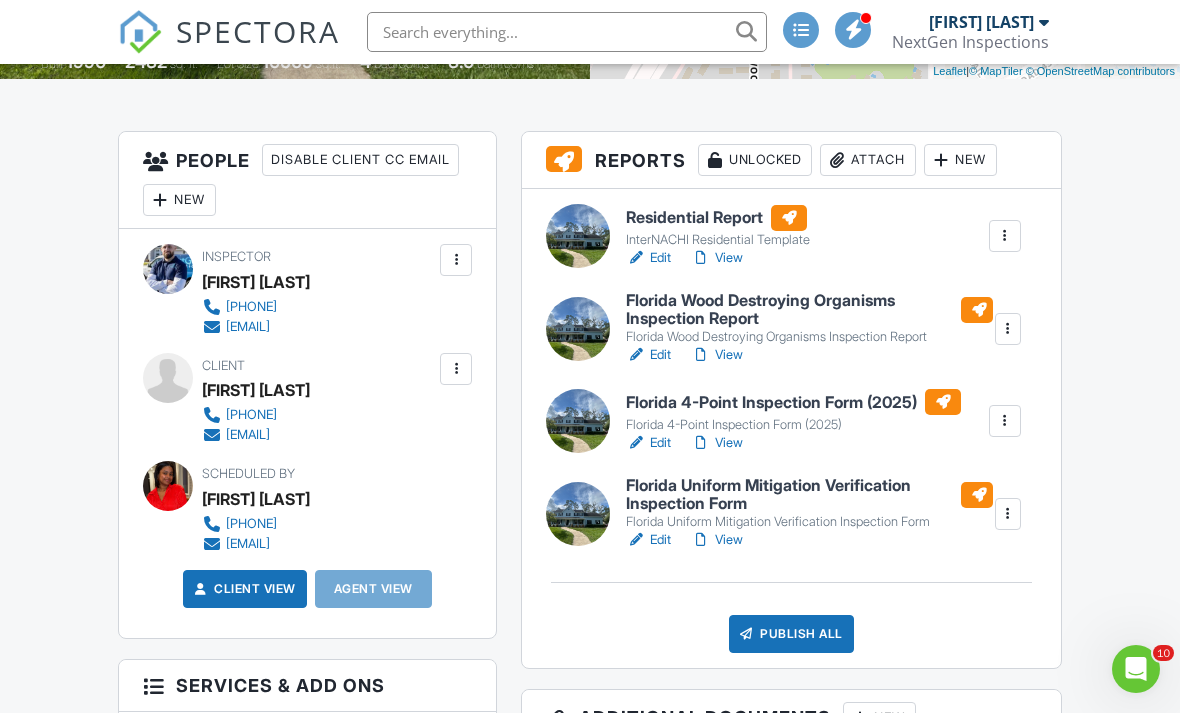 click on "View" at bounding box center [717, 443] 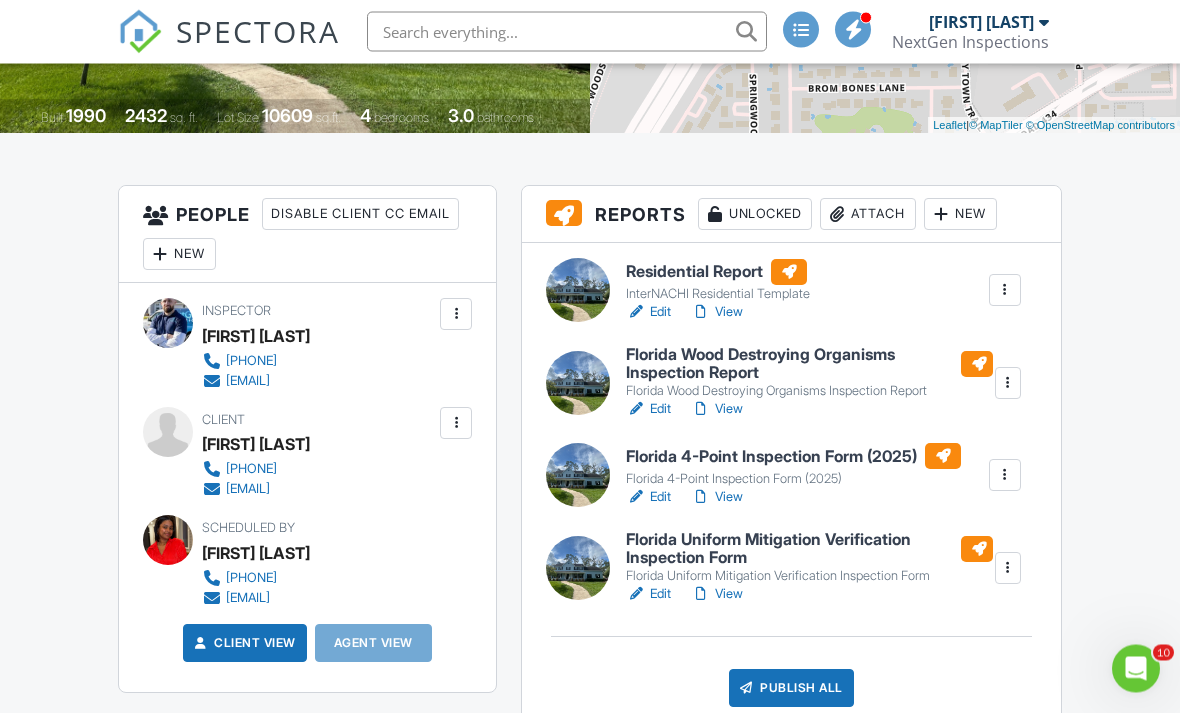 scroll, scrollTop: 401, scrollLeft: 0, axis: vertical 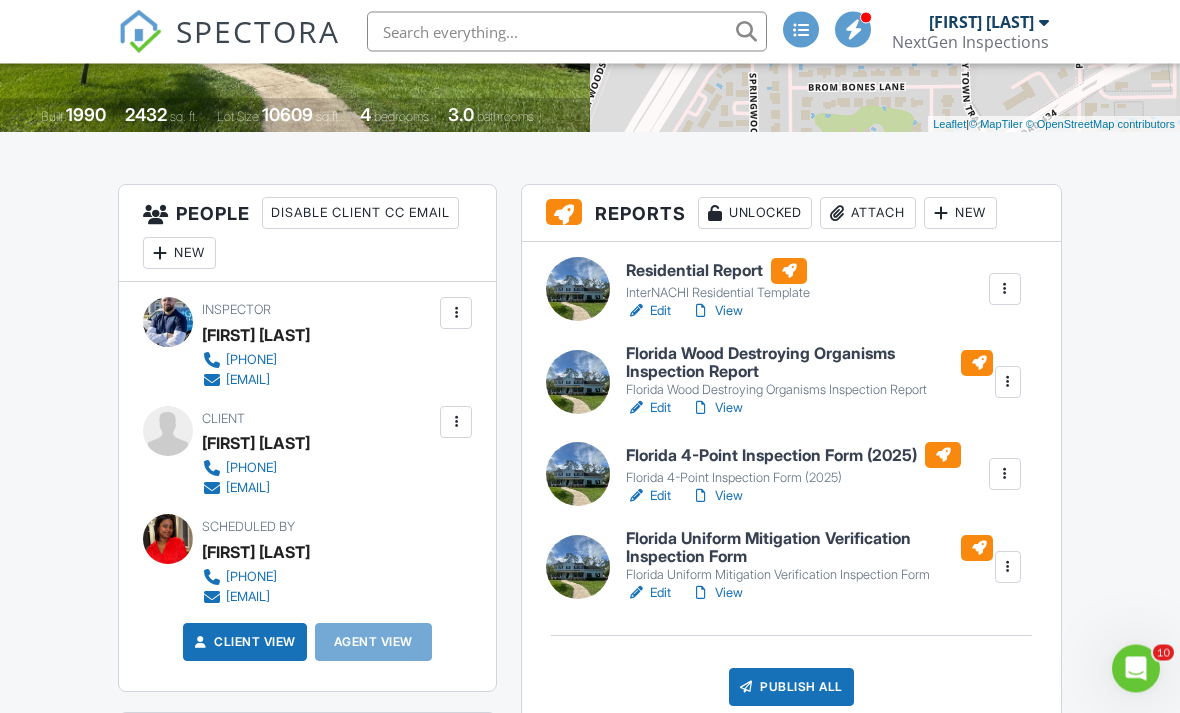 click at bounding box center (1008, 568) 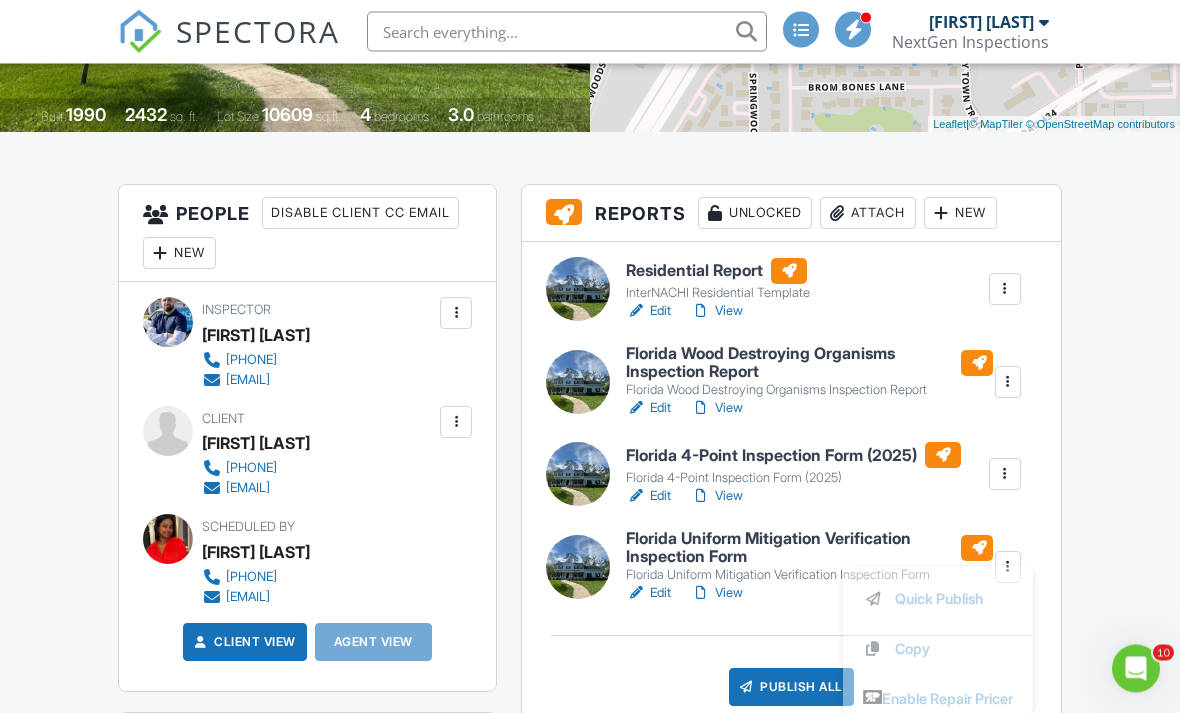 scroll, scrollTop: 402, scrollLeft: 0, axis: vertical 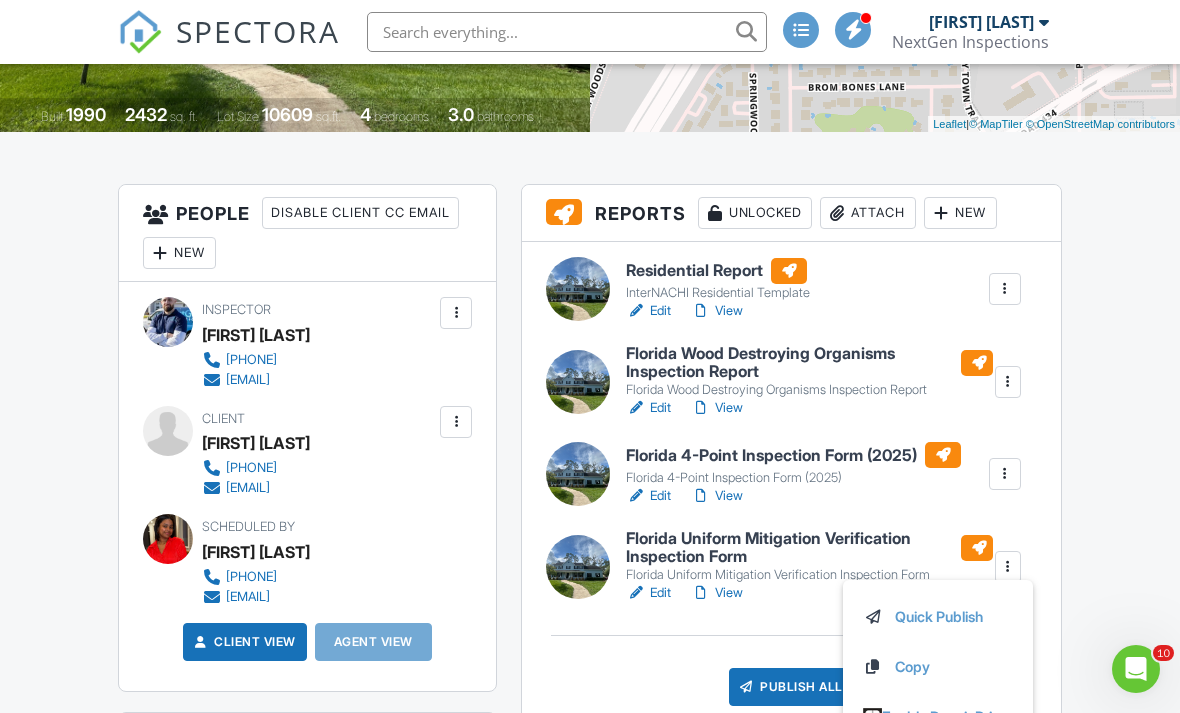 click on "Delete" at bounding box center (916, 767) 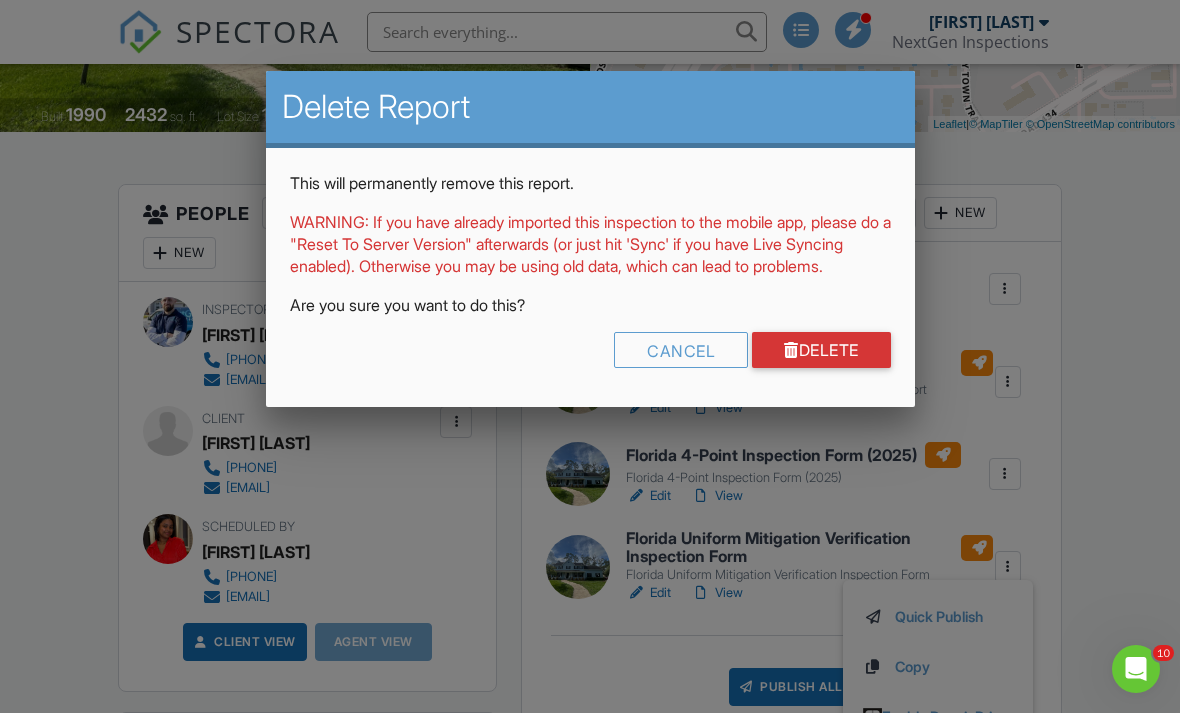 click on "Delete" at bounding box center (821, 350) 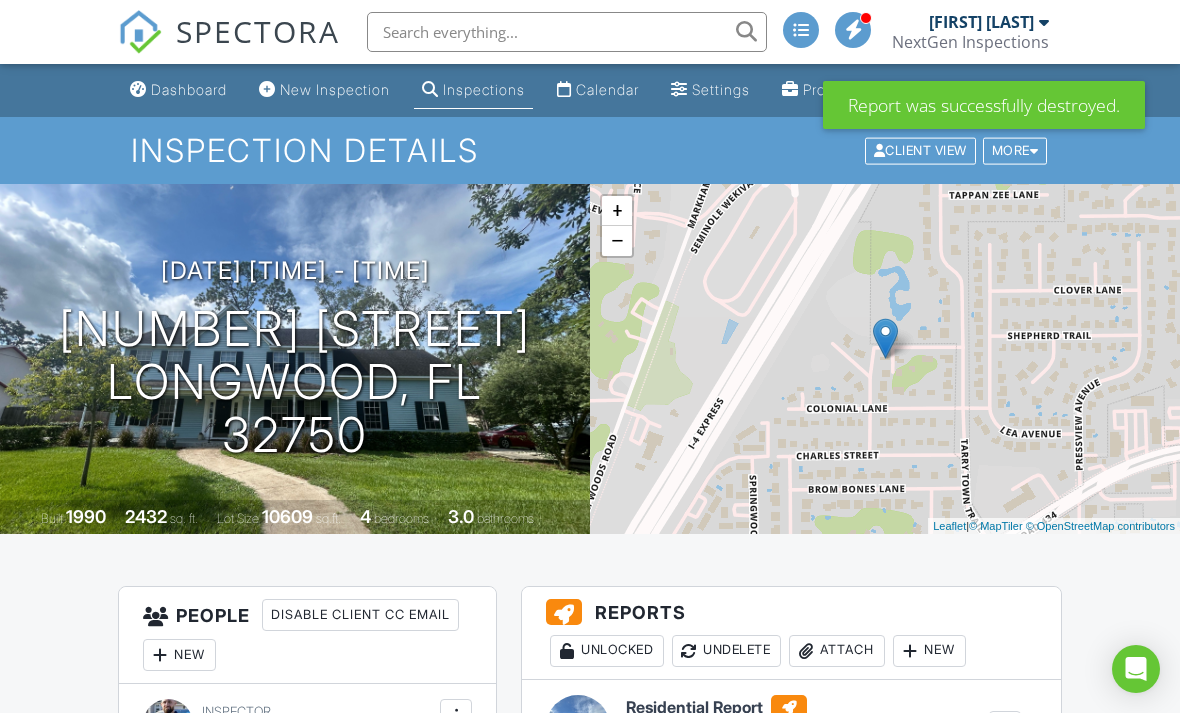 scroll, scrollTop: 256, scrollLeft: 0, axis: vertical 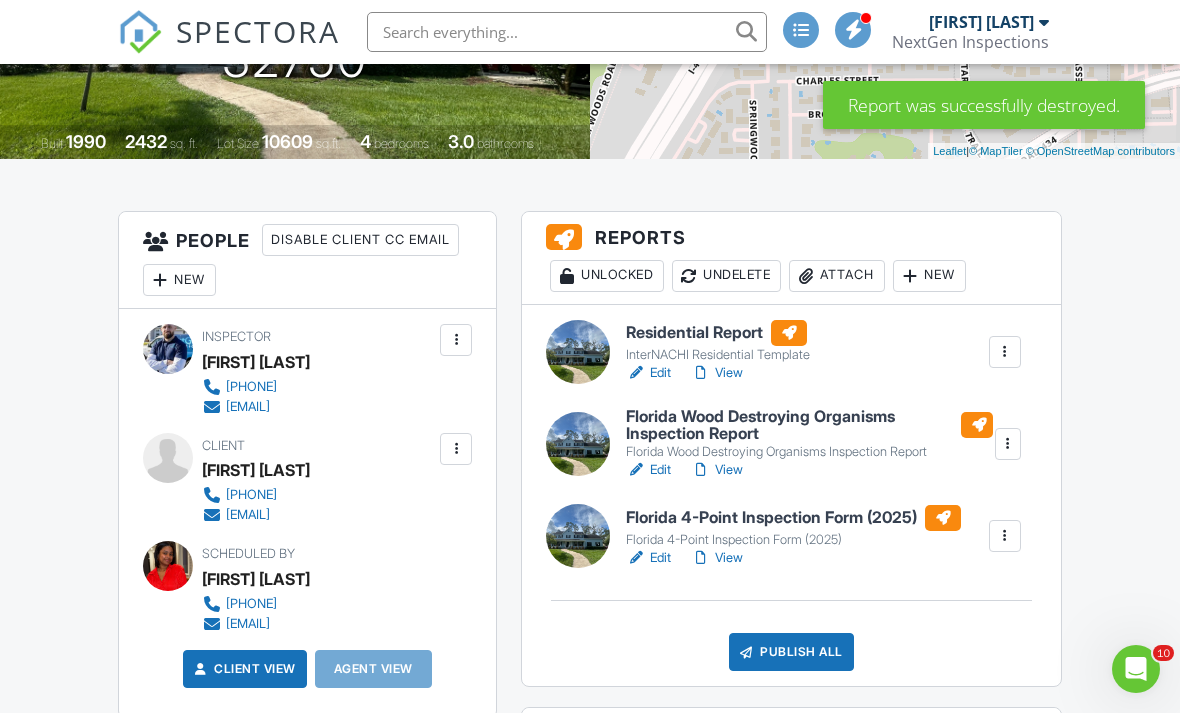 click on "Publish All" at bounding box center [791, 652] 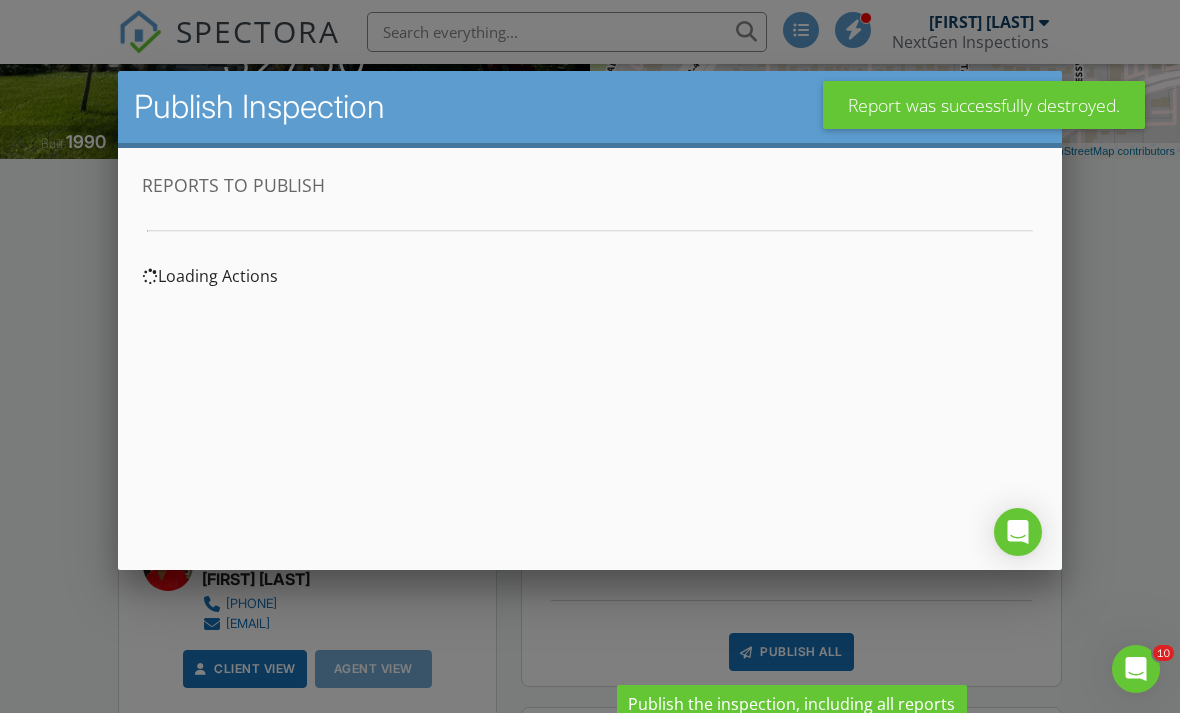 scroll, scrollTop: 0, scrollLeft: 0, axis: both 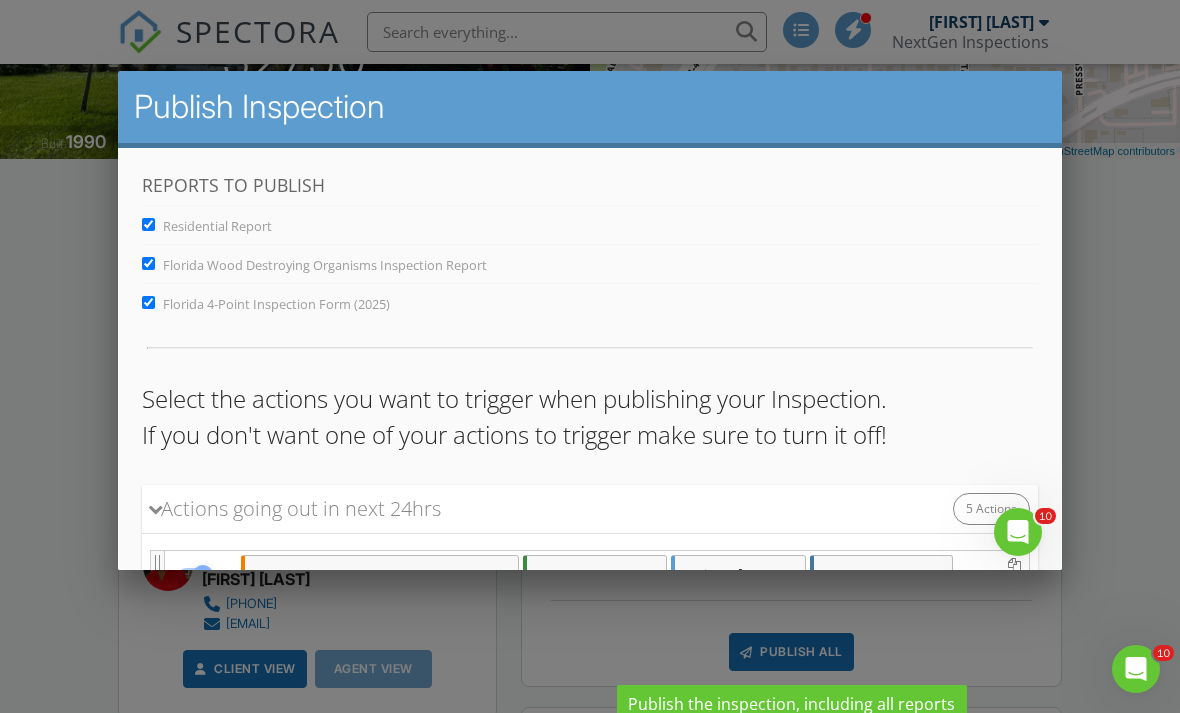 click on "Florida Wood Destroying Organisms Inspection Report" at bounding box center (148, 263) 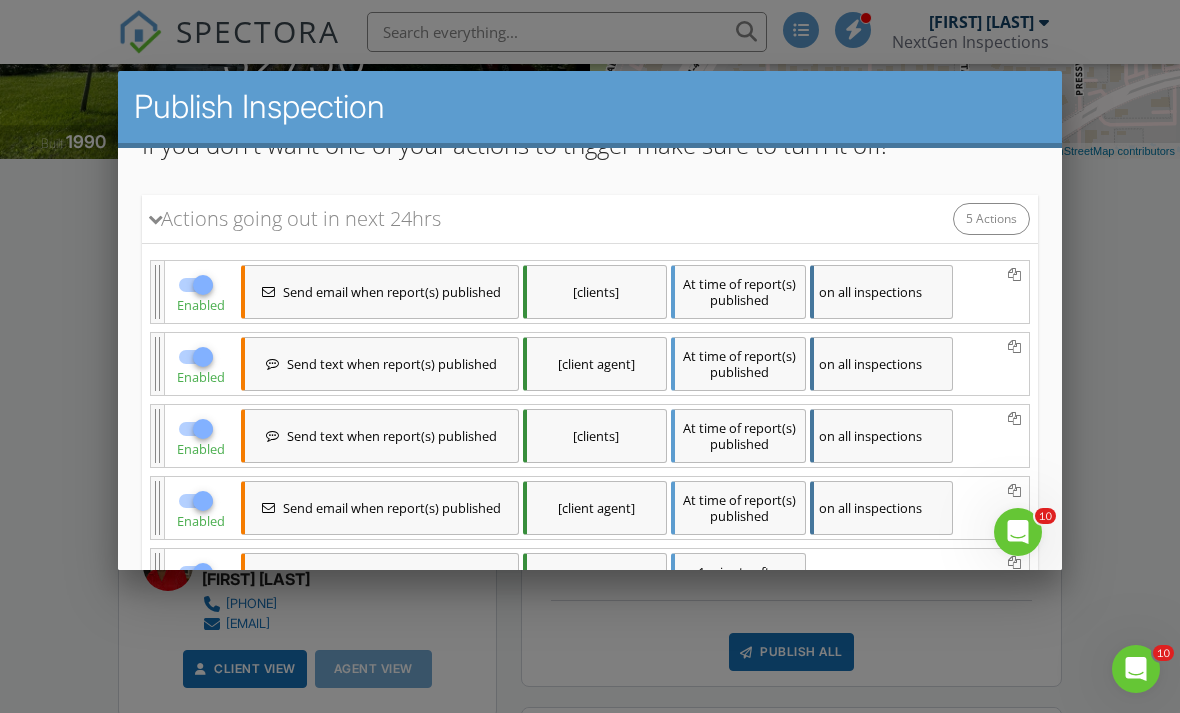 scroll, scrollTop: 312, scrollLeft: 0, axis: vertical 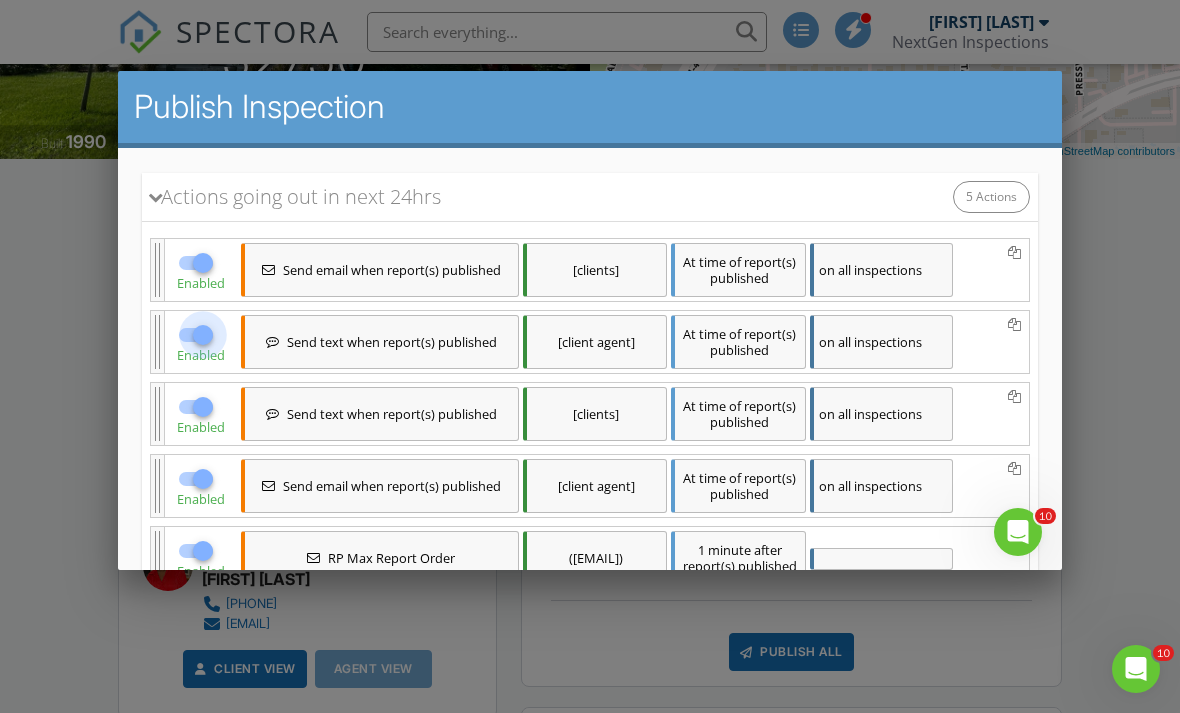 click at bounding box center (203, 335) 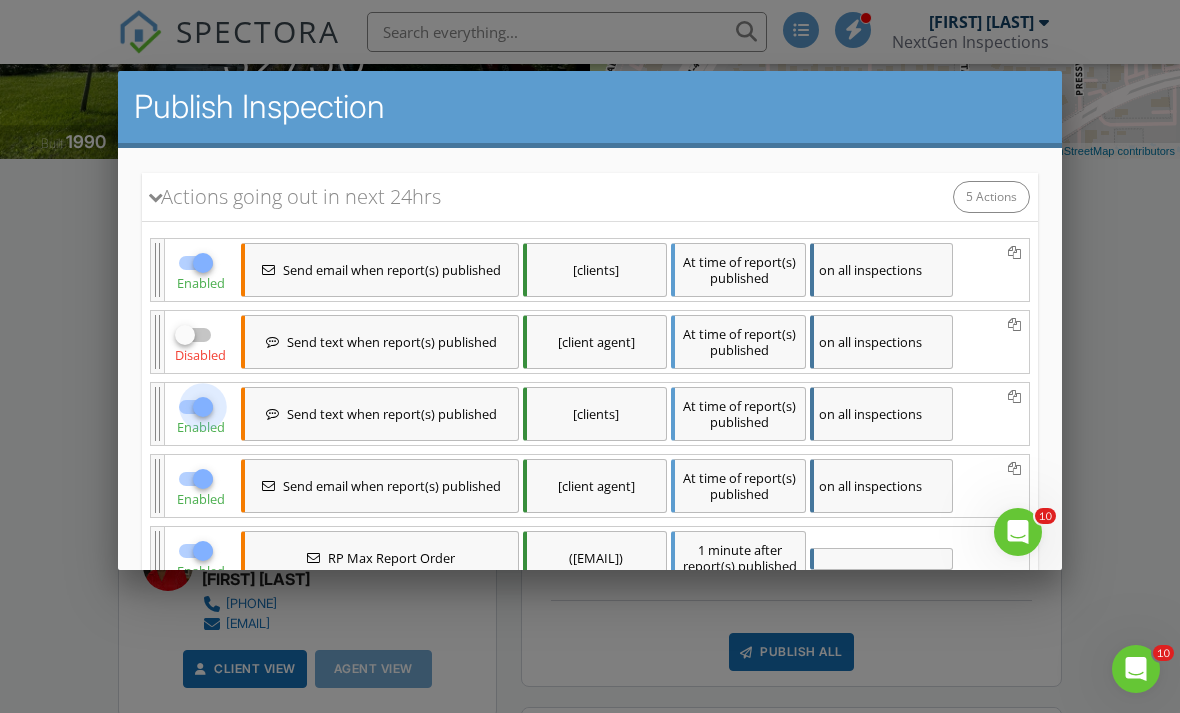 click at bounding box center [203, 407] 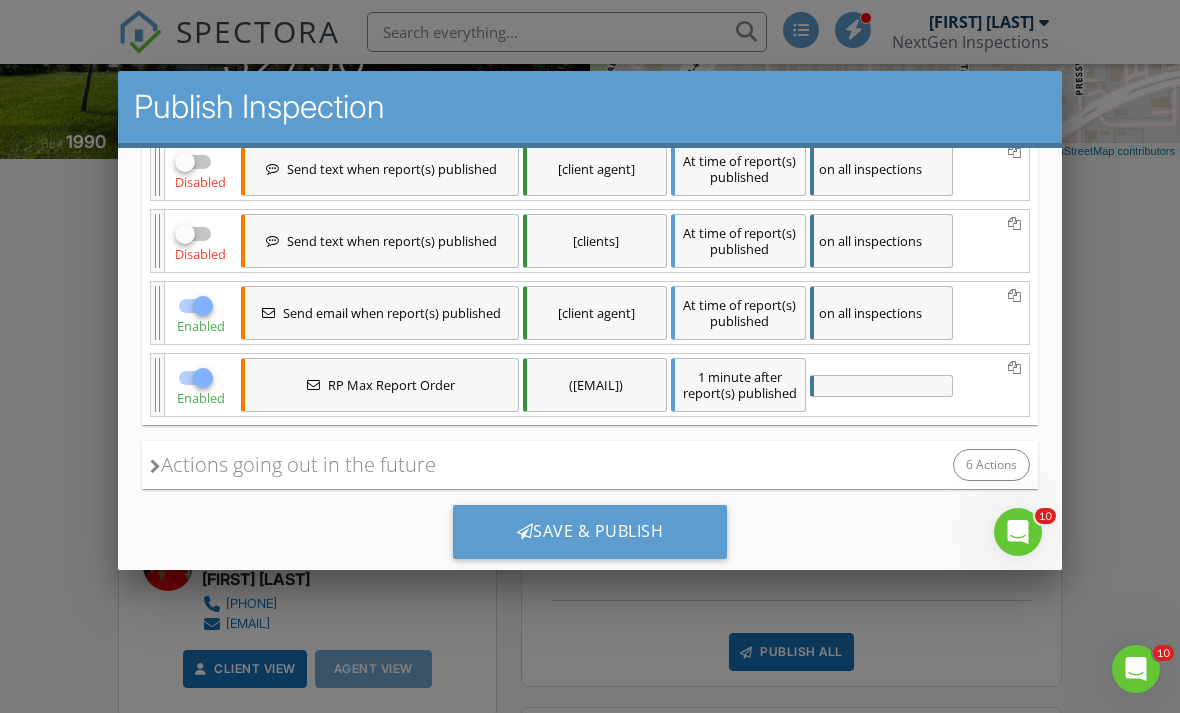 click on "Actions going out in the future" at bounding box center (293, 465) 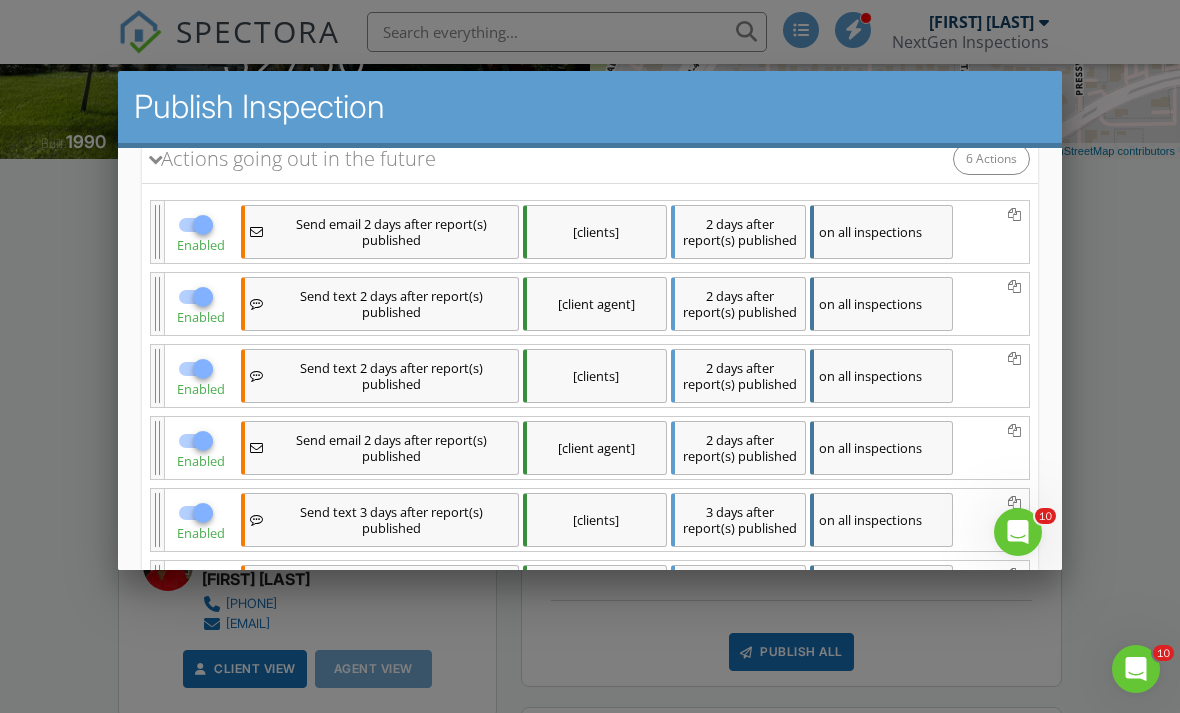 scroll, scrollTop: 801, scrollLeft: 0, axis: vertical 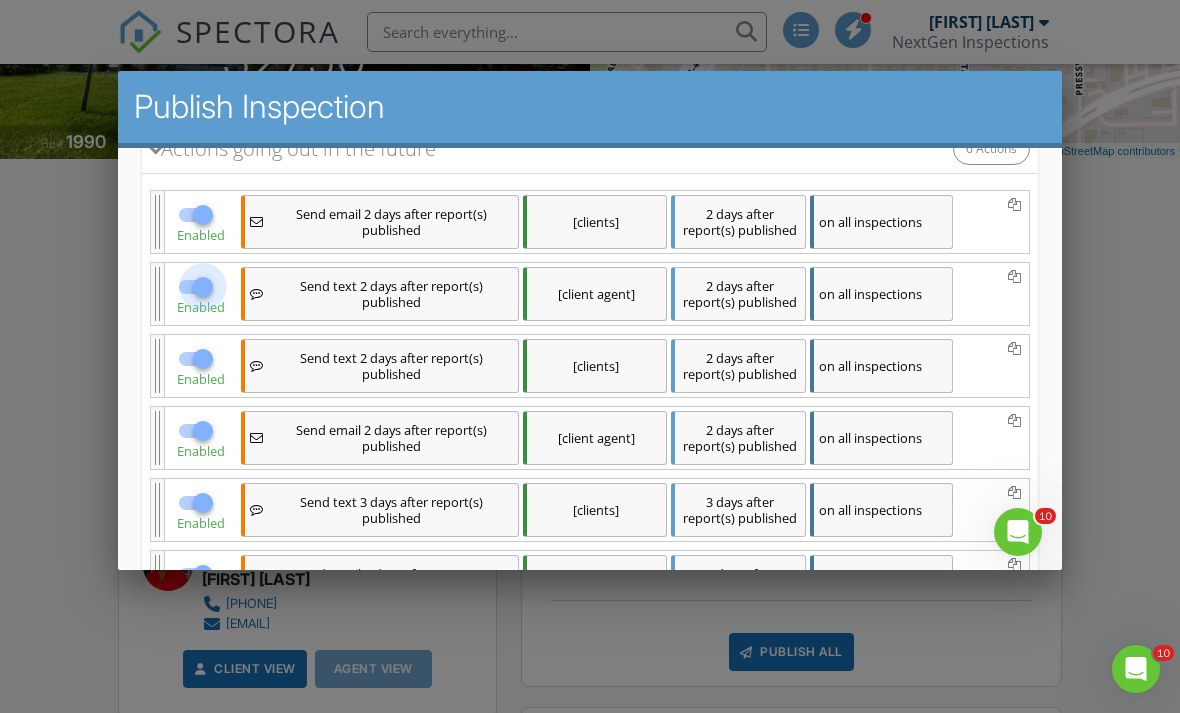 click at bounding box center (203, 287) 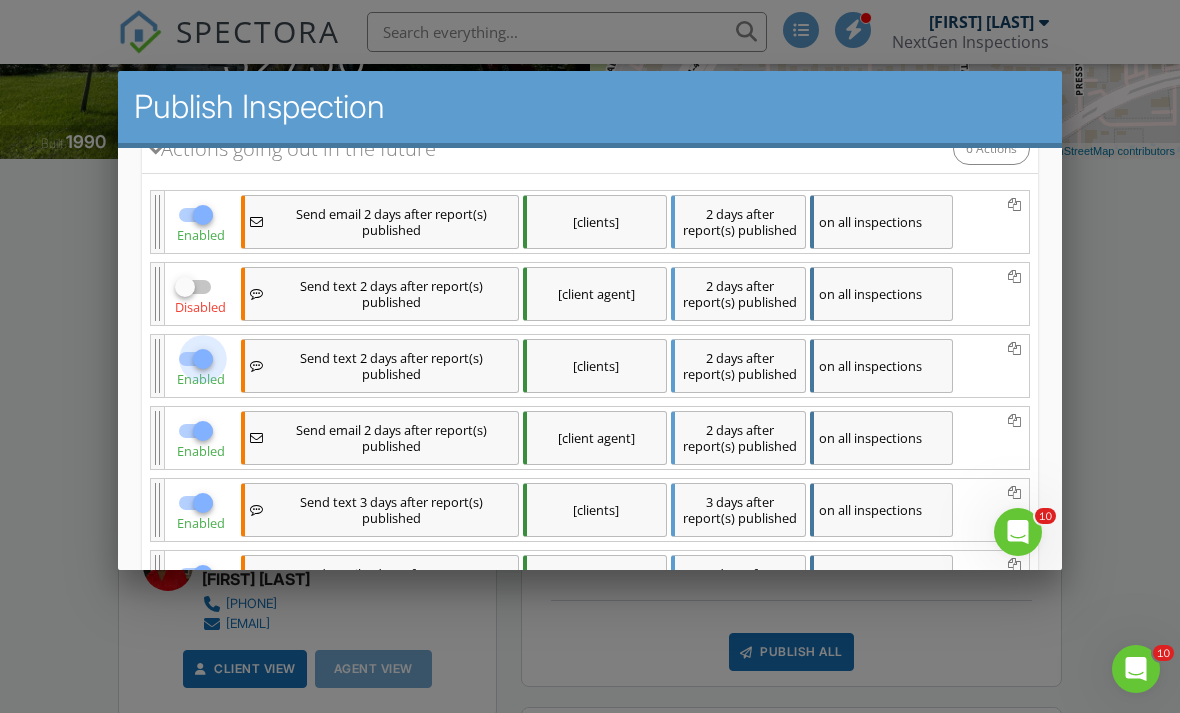 click at bounding box center [203, 359] 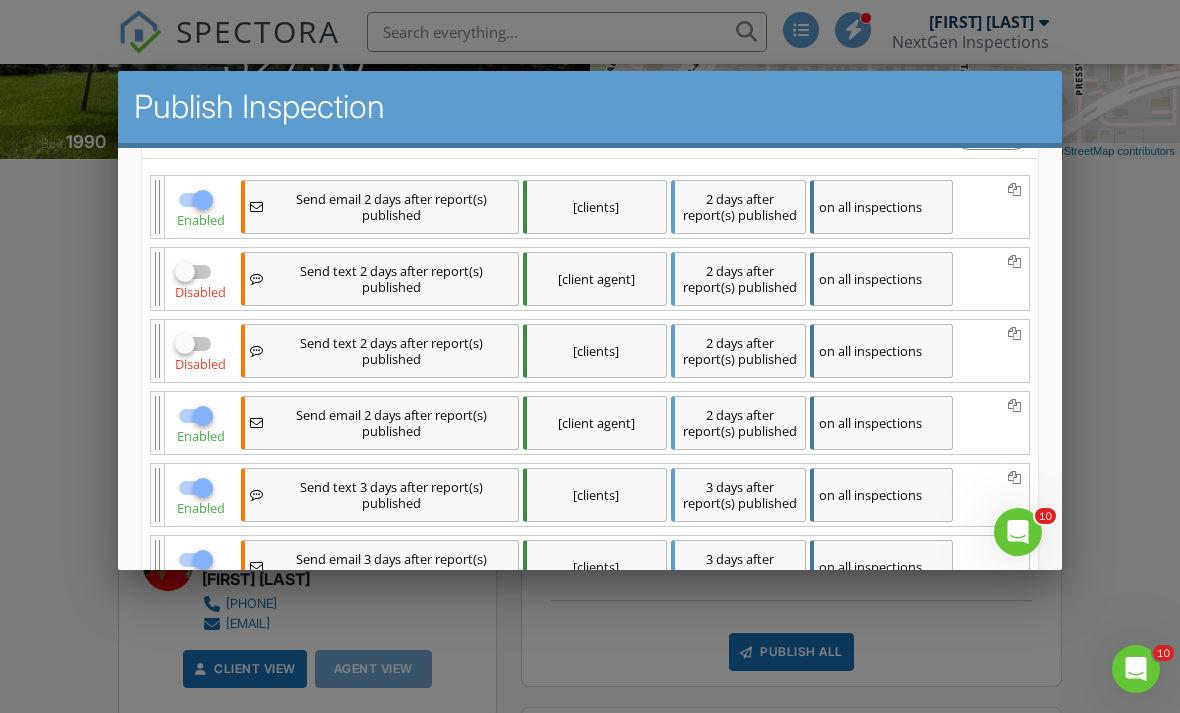 scroll, scrollTop: 842, scrollLeft: 0, axis: vertical 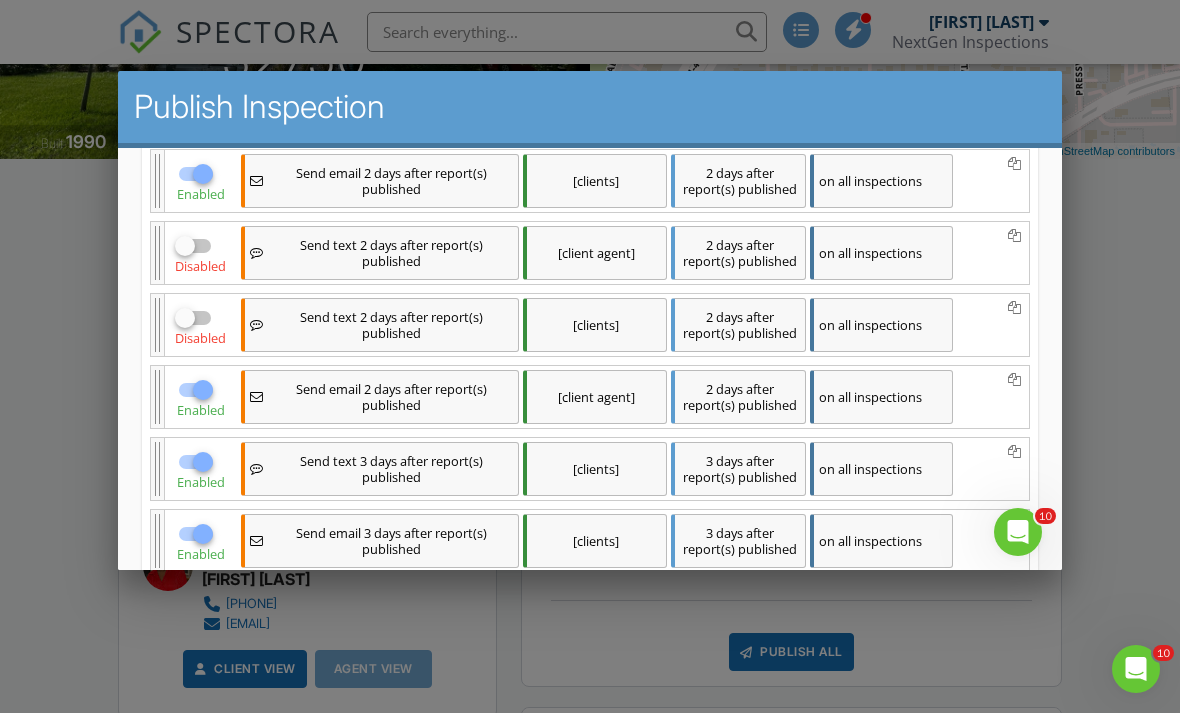 click at bounding box center (203, 462) 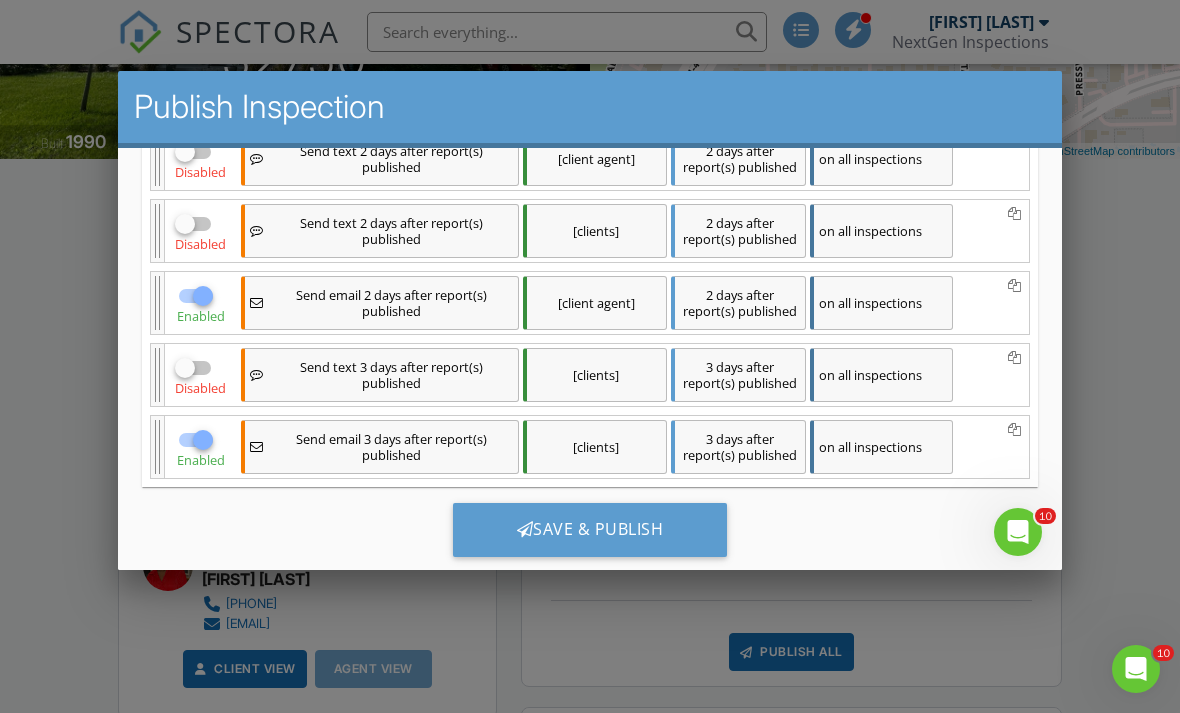 scroll, scrollTop: 934, scrollLeft: 0, axis: vertical 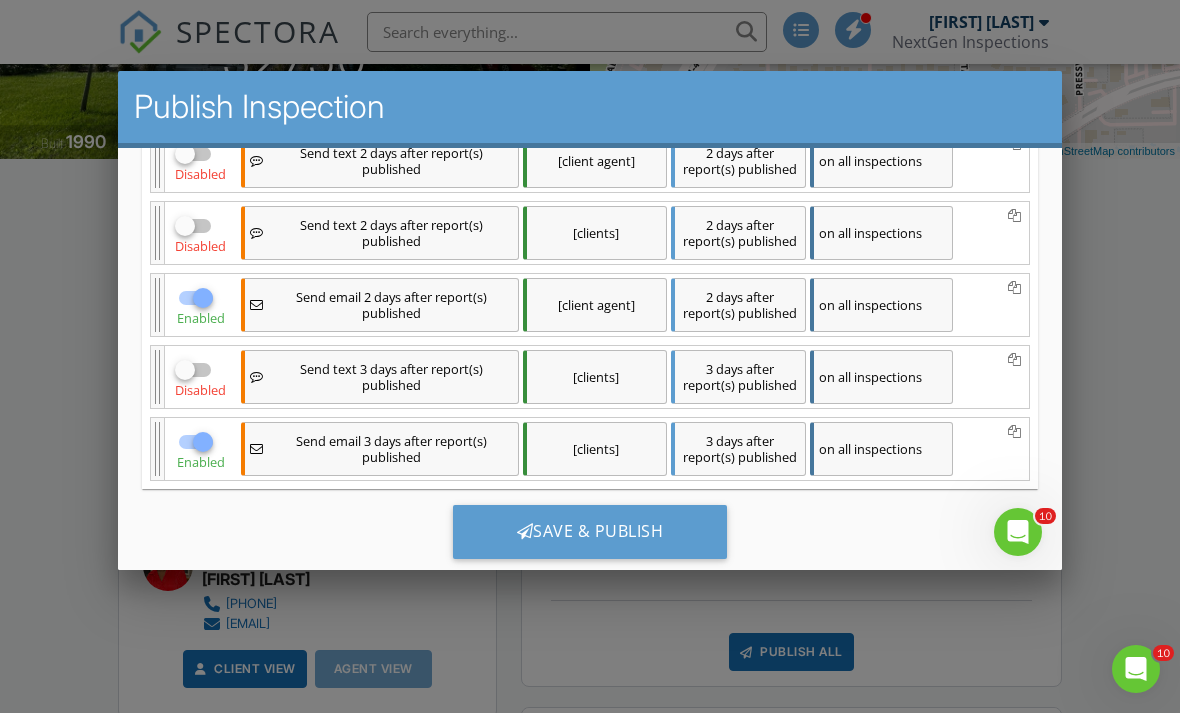 click on "Save & Publish" at bounding box center (590, 532) 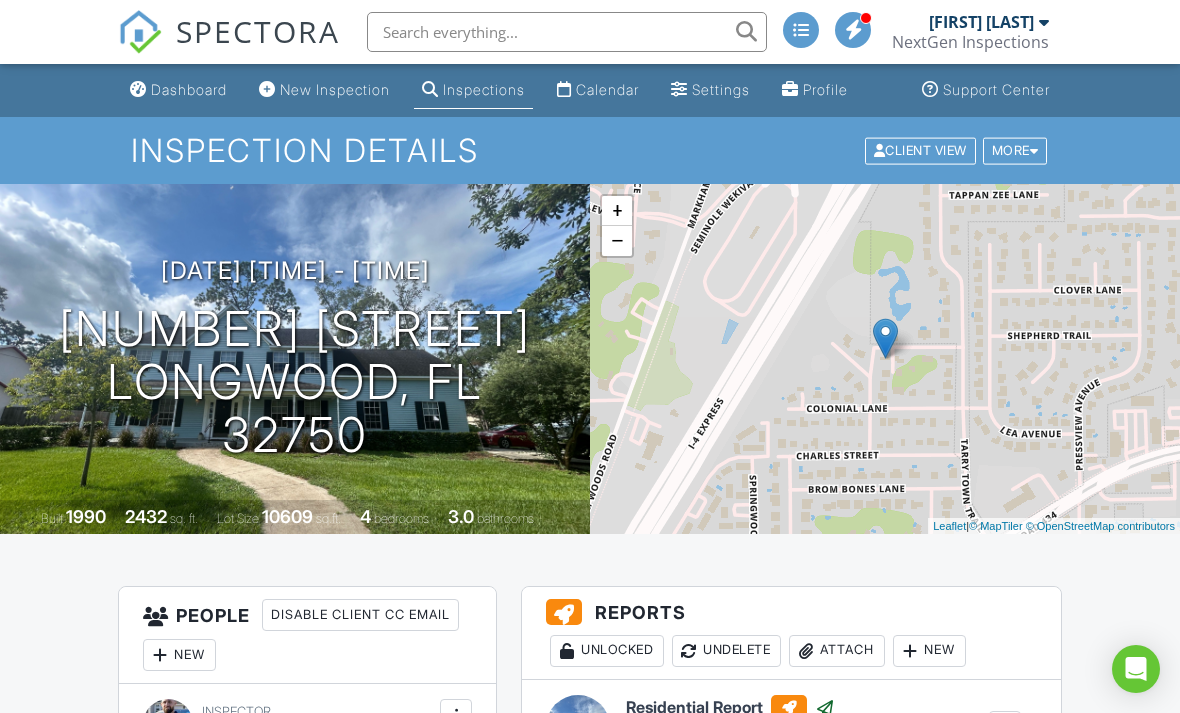 scroll, scrollTop: 368, scrollLeft: 0, axis: vertical 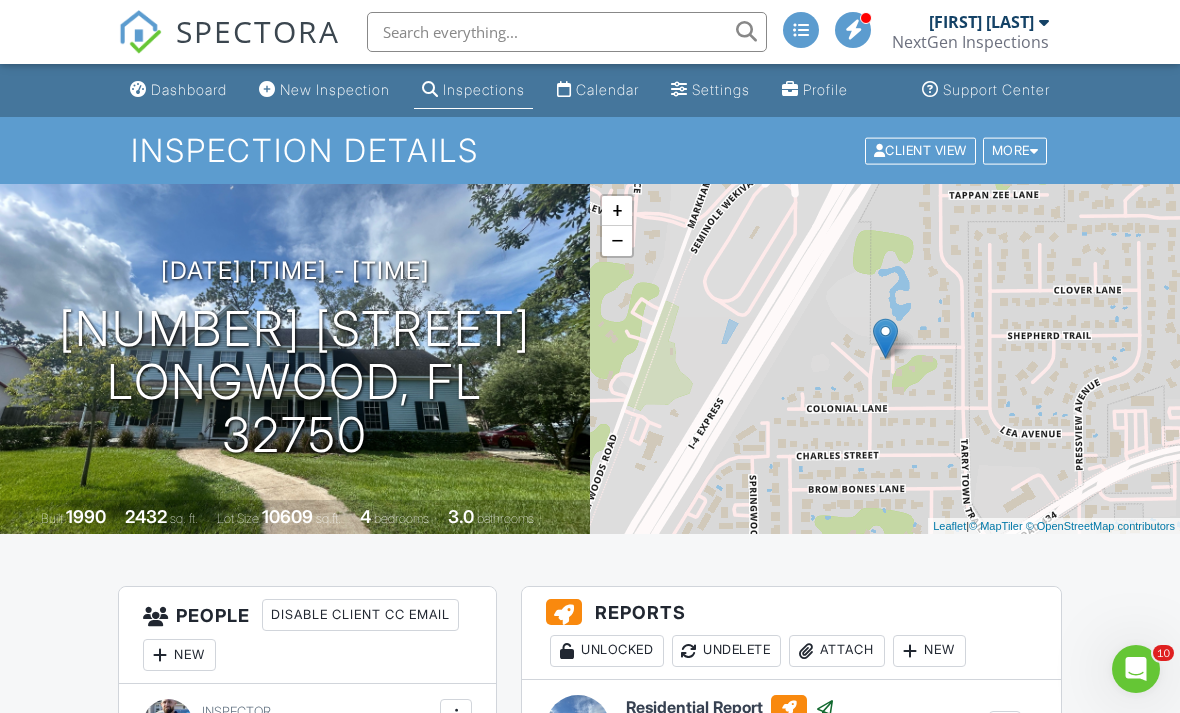 click on "Dashboard" at bounding box center [178, 90] 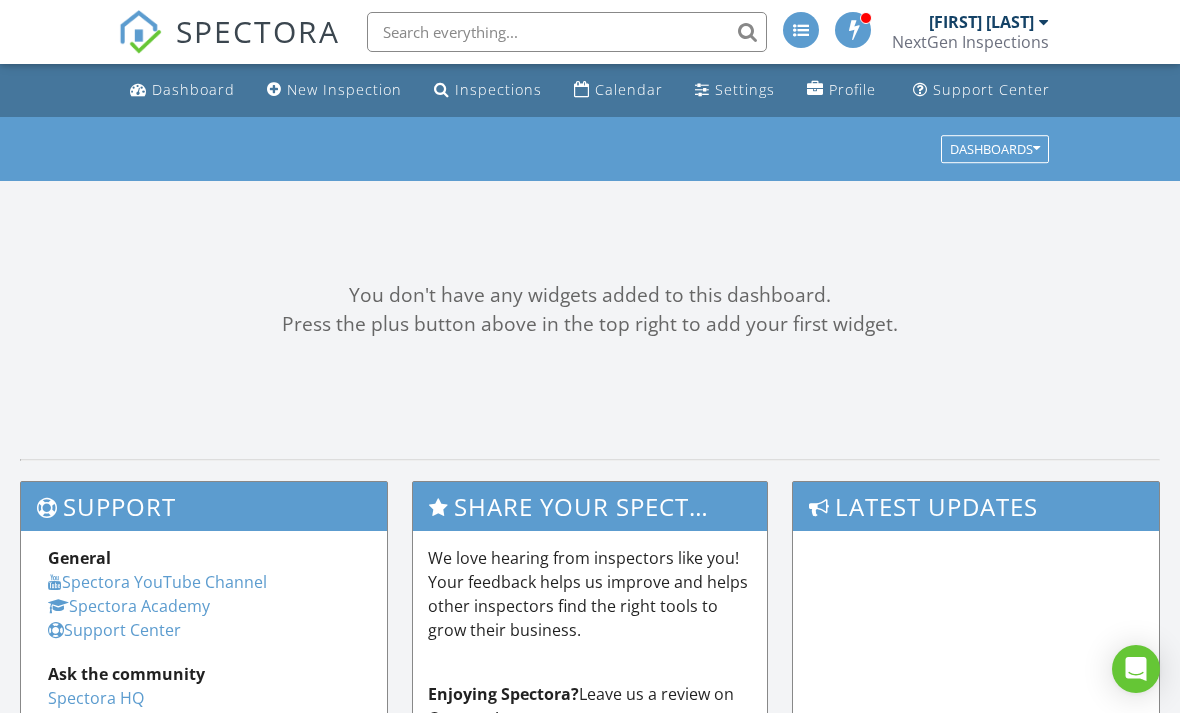 scroll, scrollTop: 0, scrollLeft: 0, axis: both 